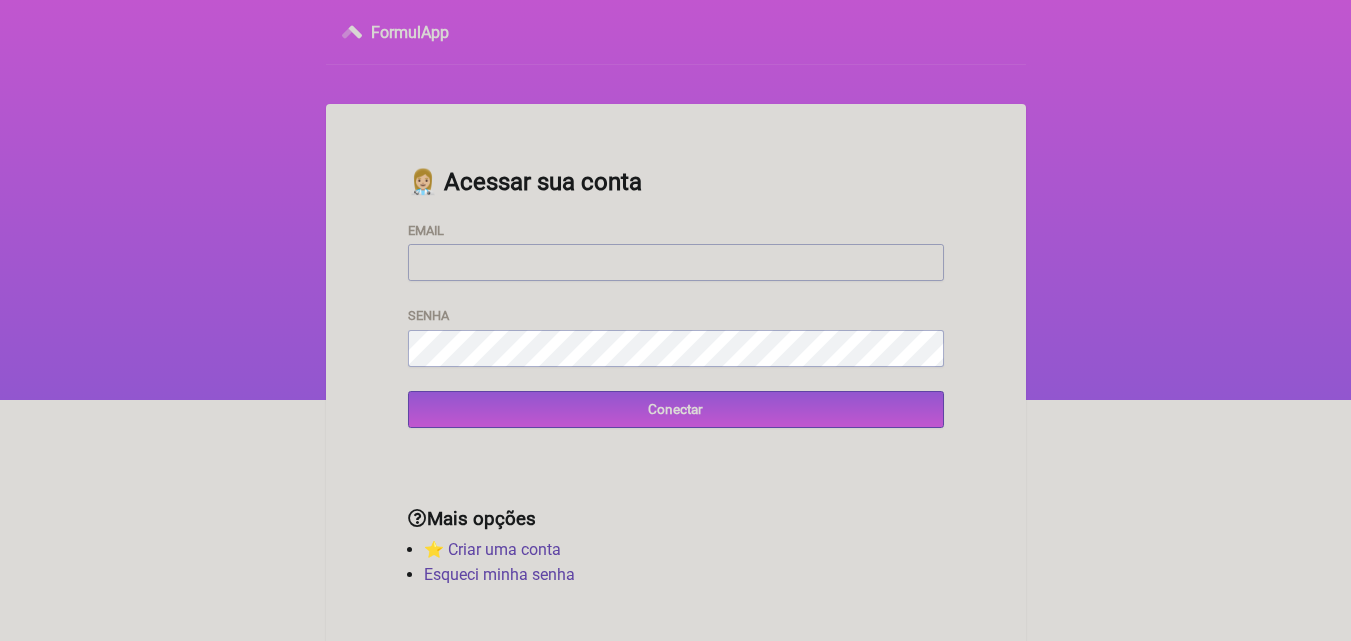 scroll, scrollTop: 0, scrollLeft: 0, axis: both 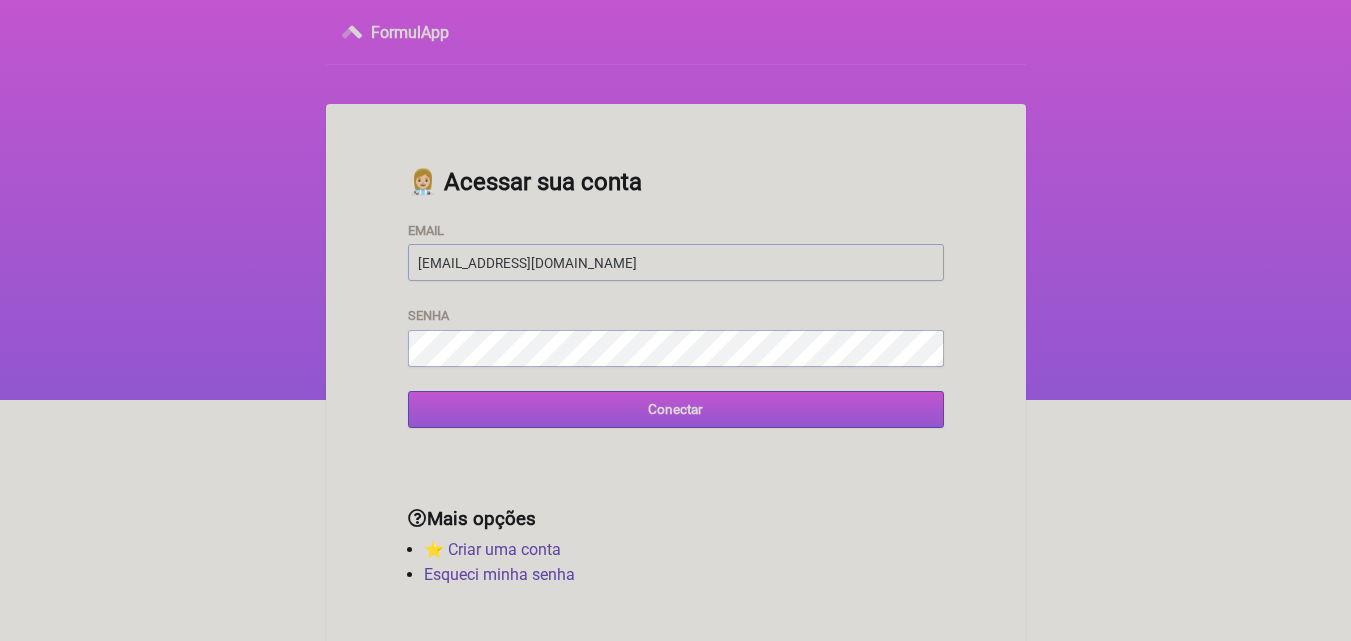 click on "Conectar" at bounding box center [676, 409] 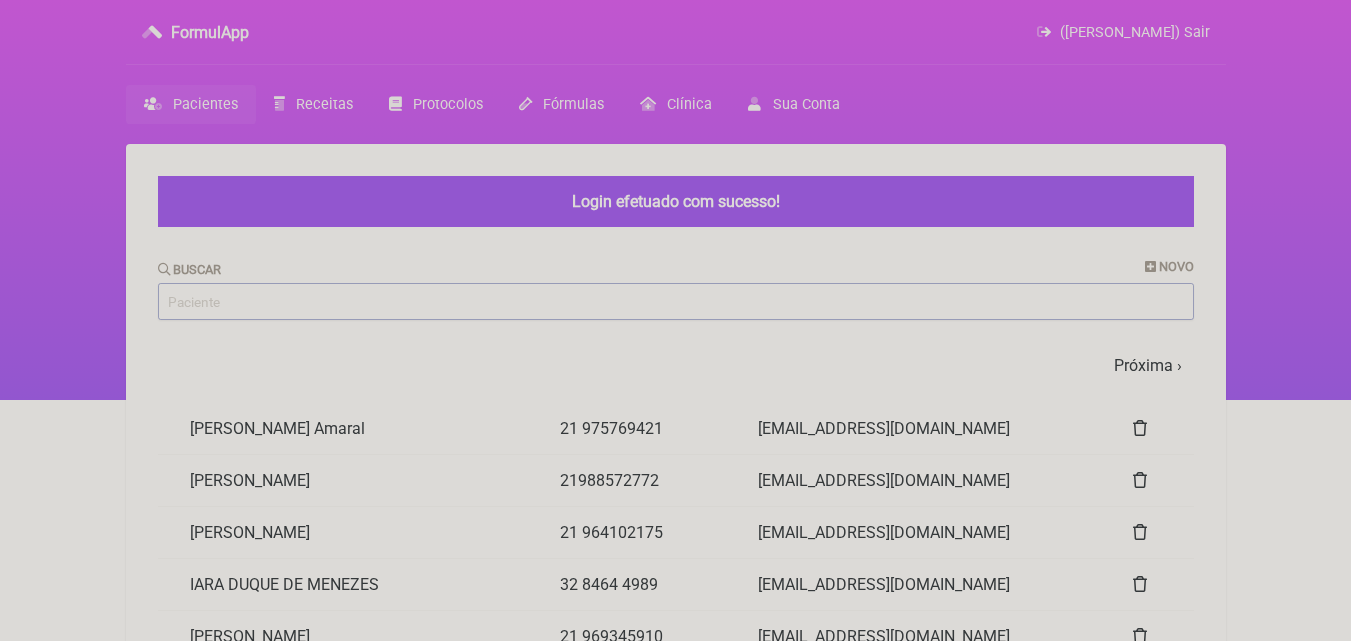 scroll, scrollTop: 0, scrollLeft: 0, axis: both 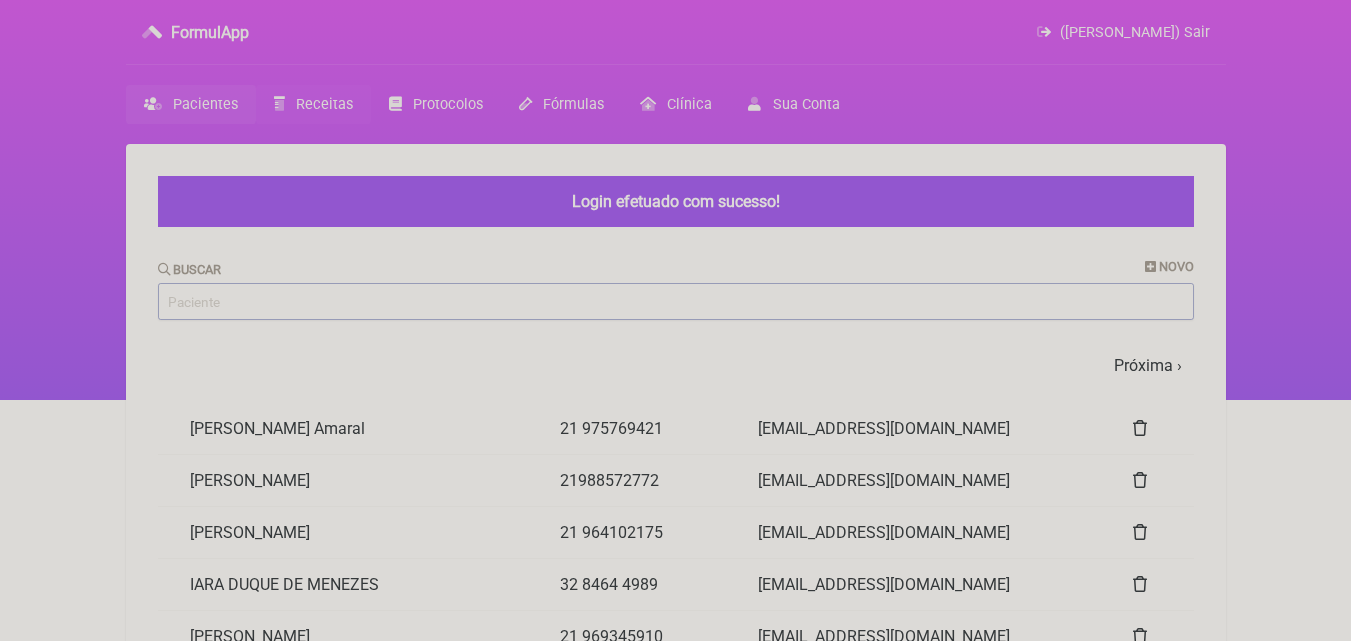 click on "Receitas" at bounding box center (324, 104) 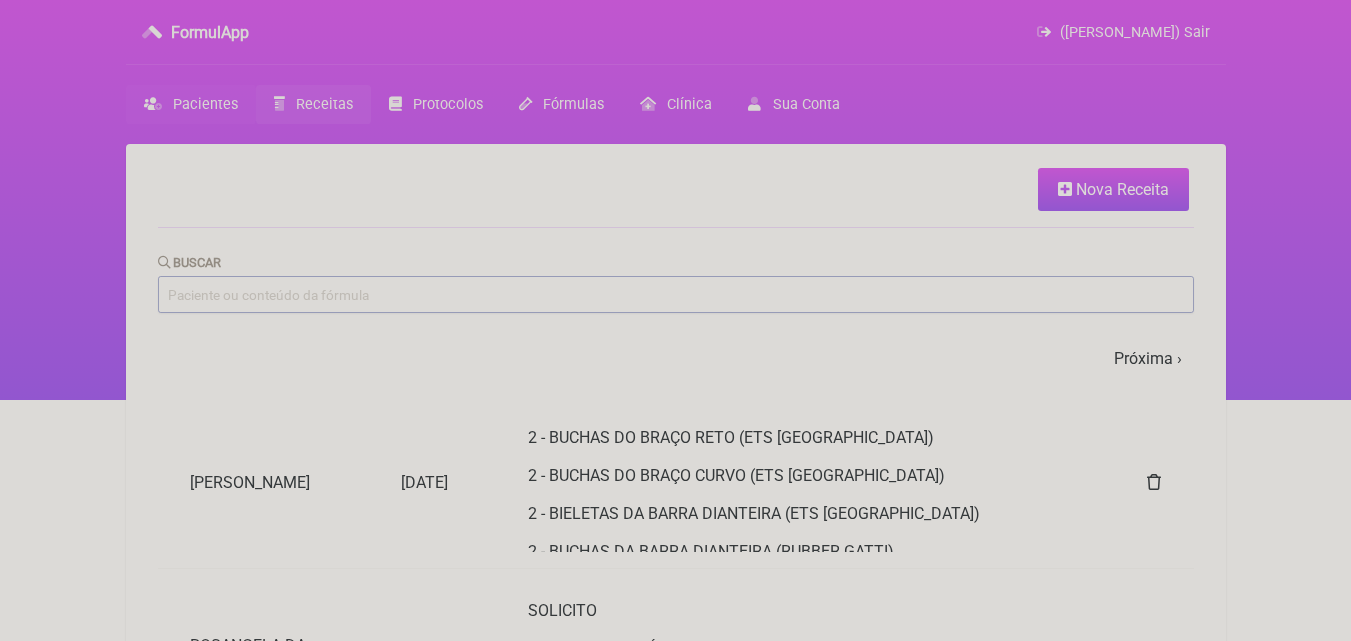 click on "Pacientes" at bounding box center (191, 104) 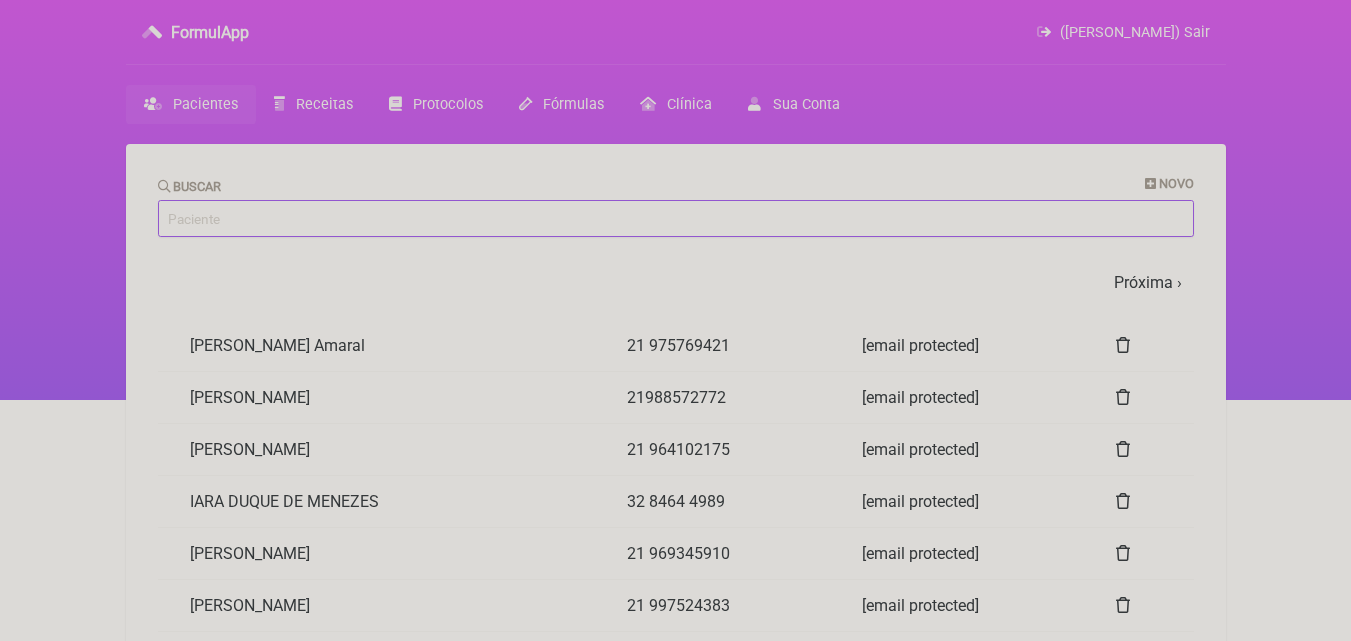 click on "Buscar" at bounding box center (676, 218) 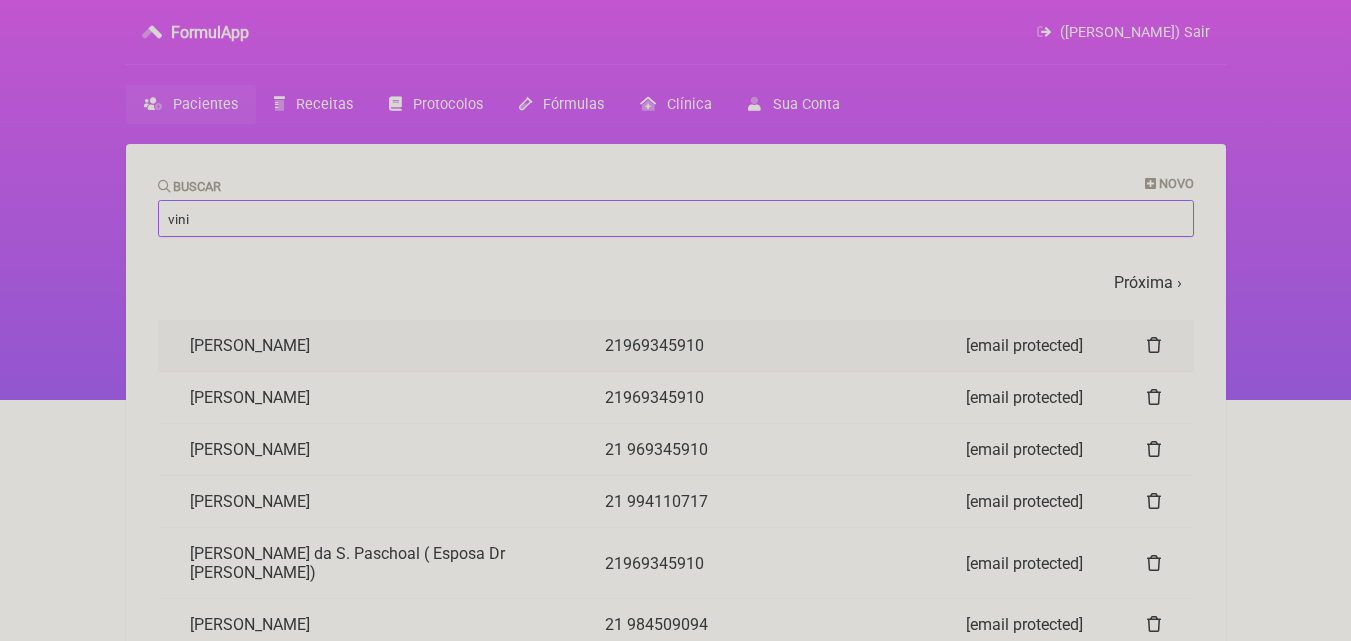 type on "vini" 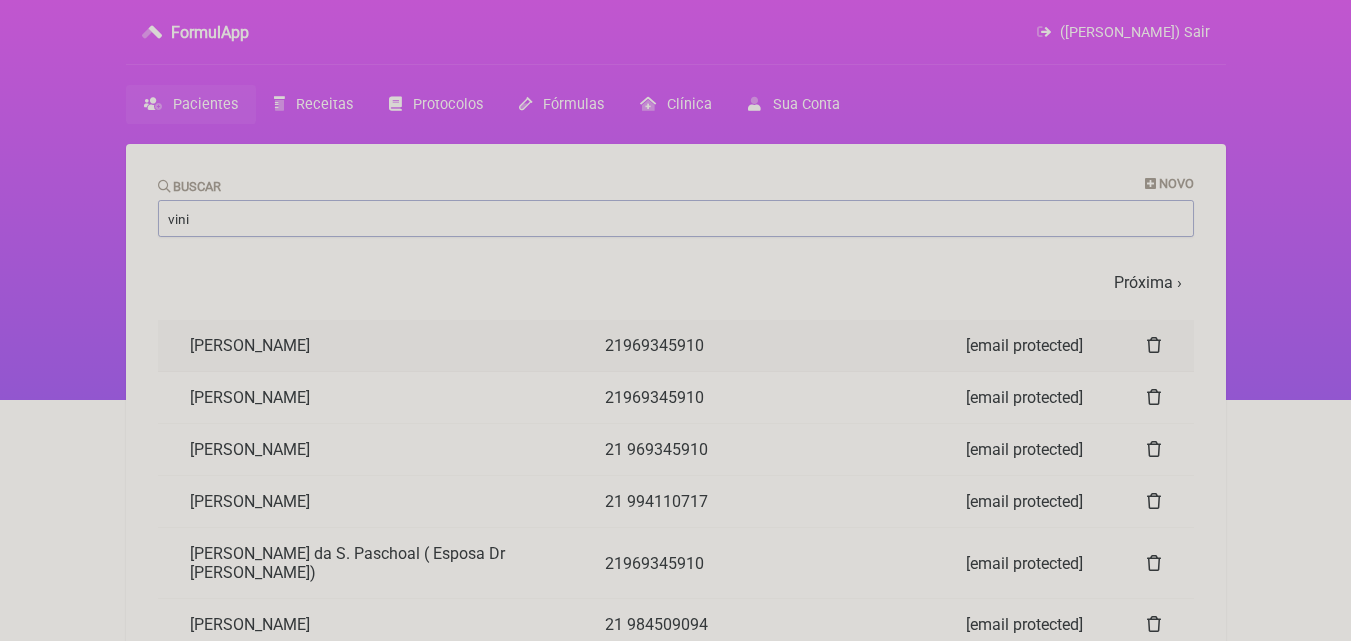 click on "Vinicius Vieira Paschoal" at bounding box center [366, 345] 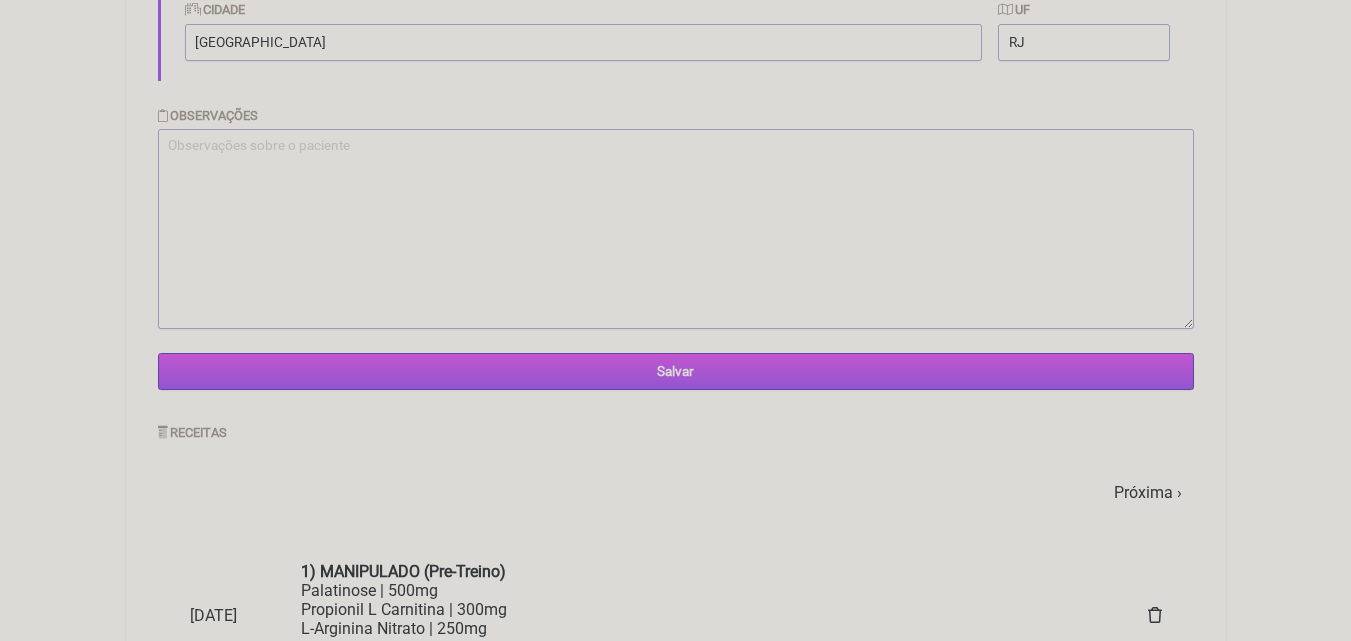 scroll, scrollTop: 800, scrollLeft: 0, axis: vertical 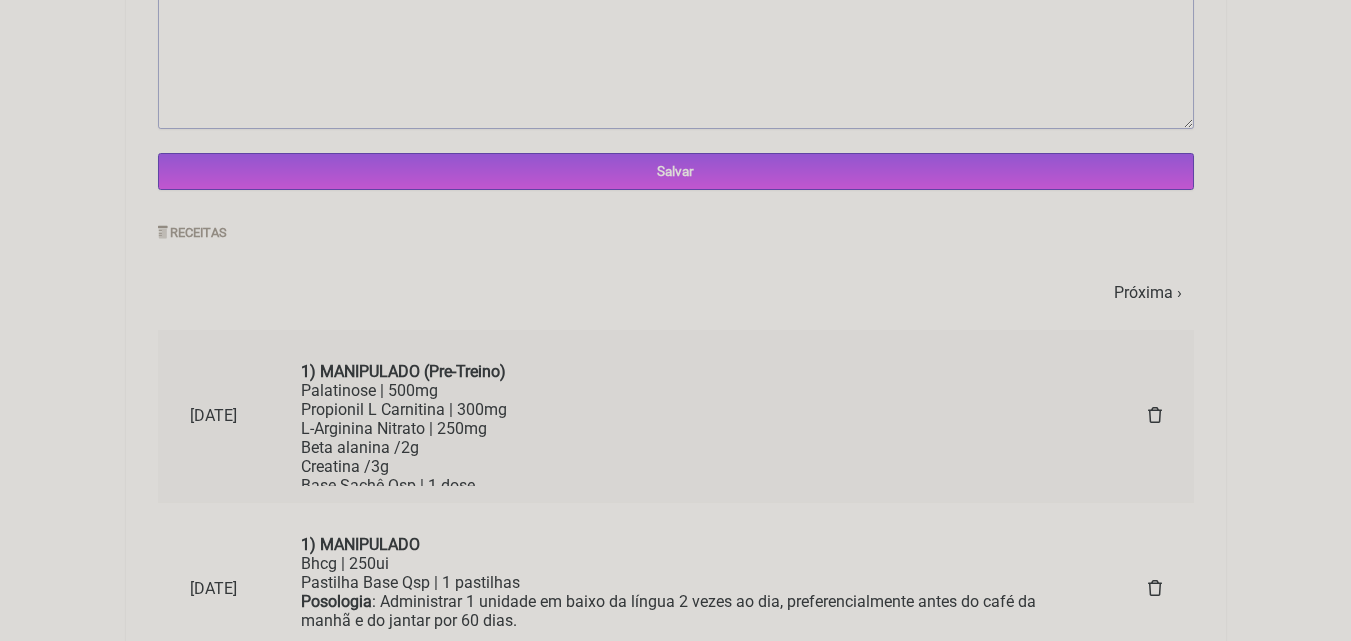 click on "Palatinose | 500mg" at bounding box center (692, 390) 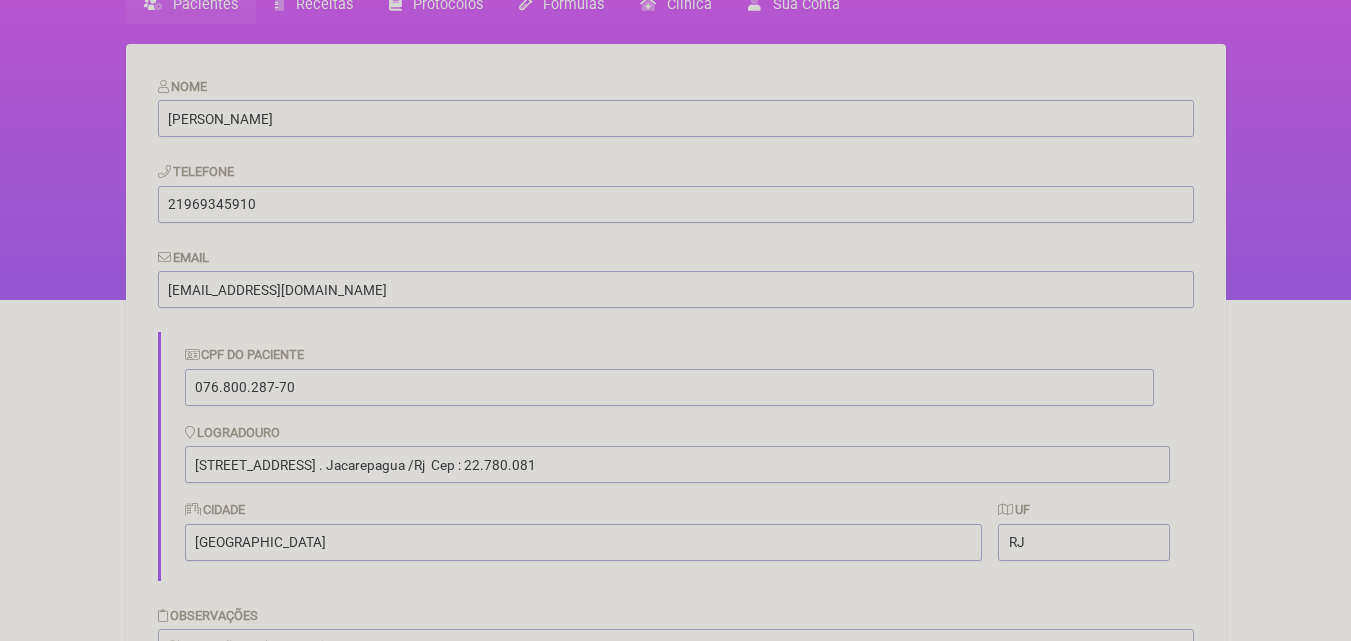 scroll, scrollTop: 0, scrollLeft: 0, axis: both 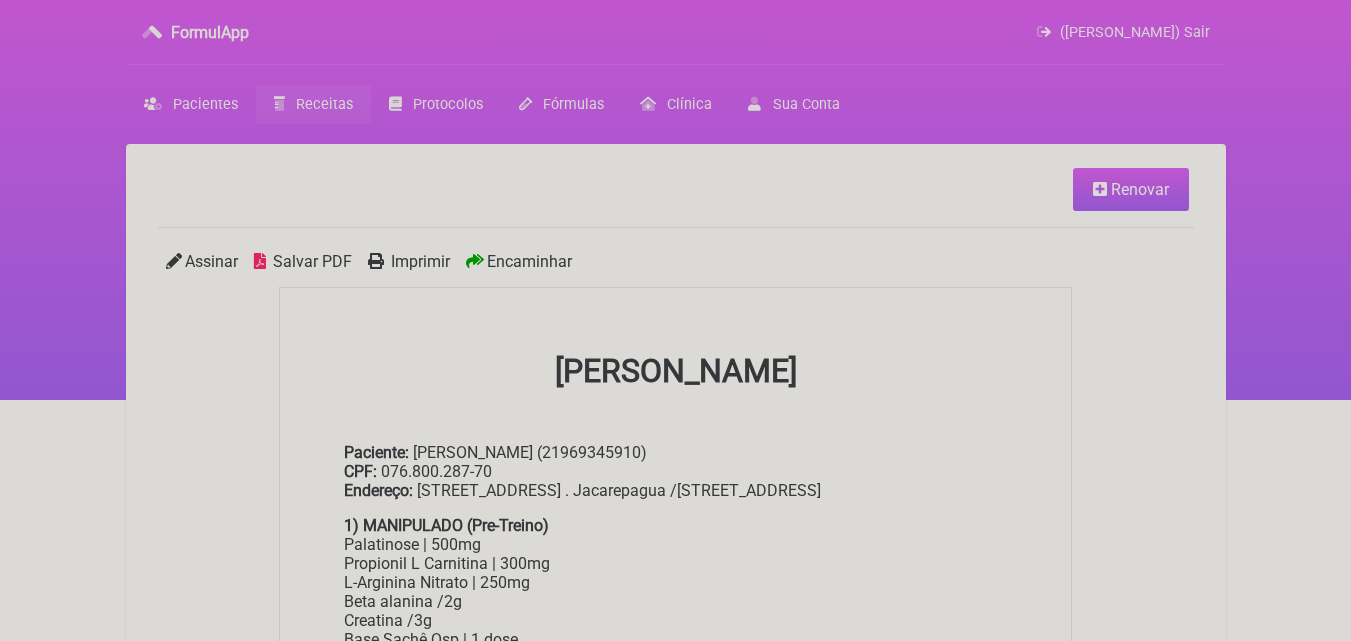 click on "Renovar" at bounding box center [1140, 189] 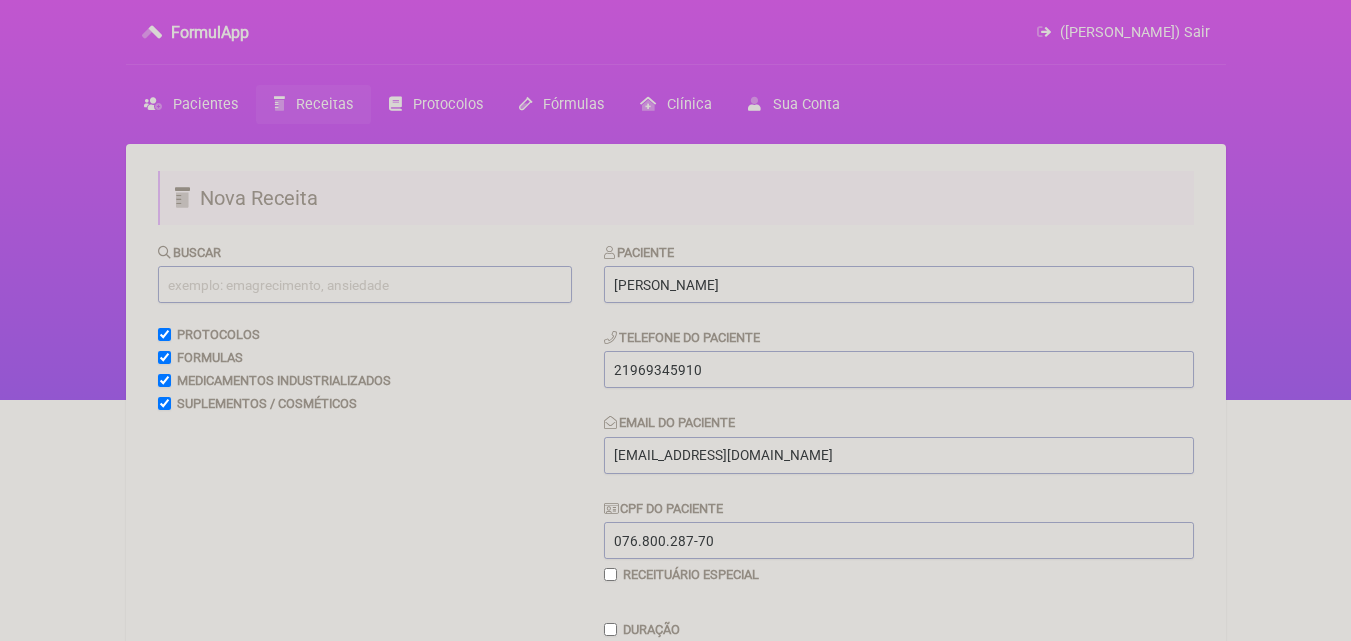 scroll, scrollTop: 600, scrollLeft: 0, axis: vertical 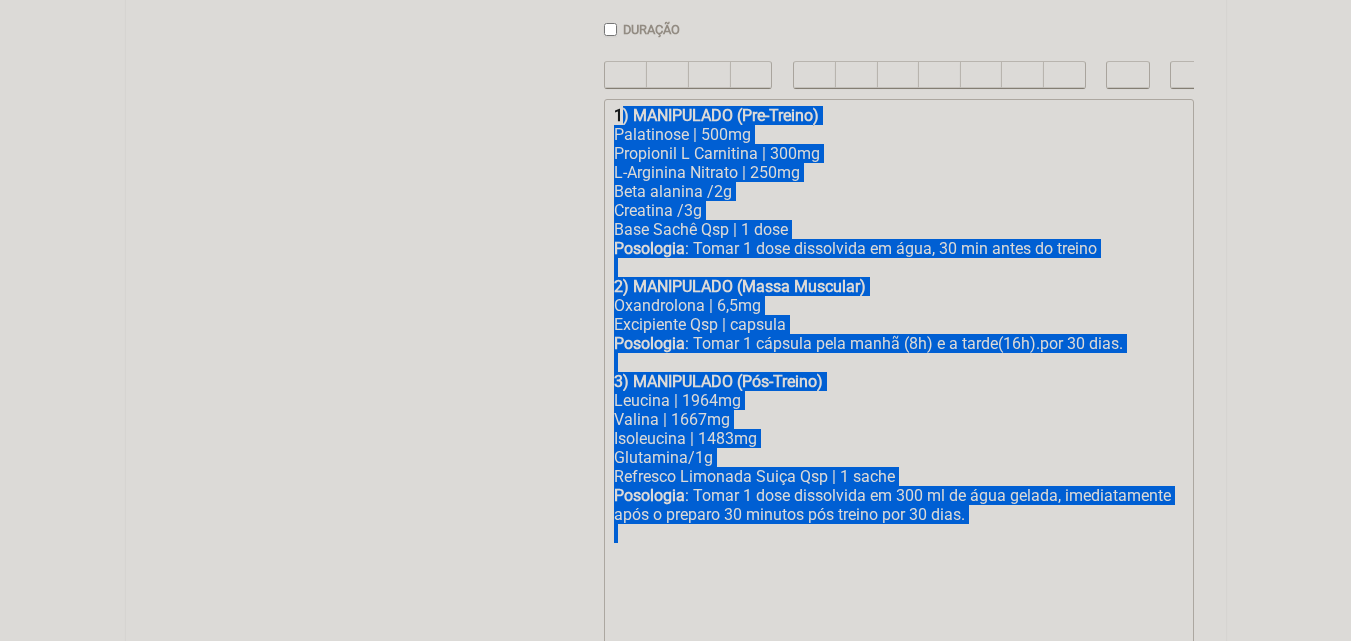 drag, startPoint x: 619, startPoint y: 133, endPoint x: 1022, endPoint y: 569, distance: 593.7213 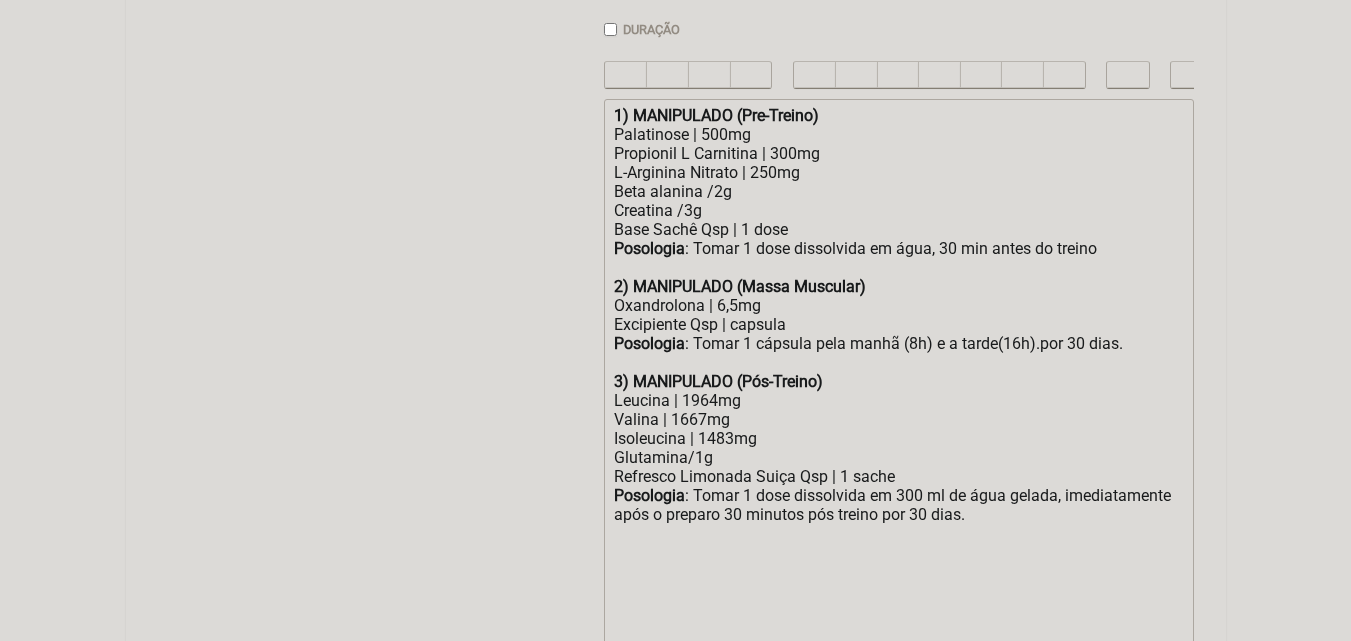 type on "<div><strong>1</strong></div><div><br></div><div><br></div><div><br></div><div><br></div><div><br></div><div><br></div><div><br></div><div><br></div><div><br></div><div><br><br></div><div><br></div><div><br></div><div><br></div><div><br></div><div><br></div><div><br><br></div>" 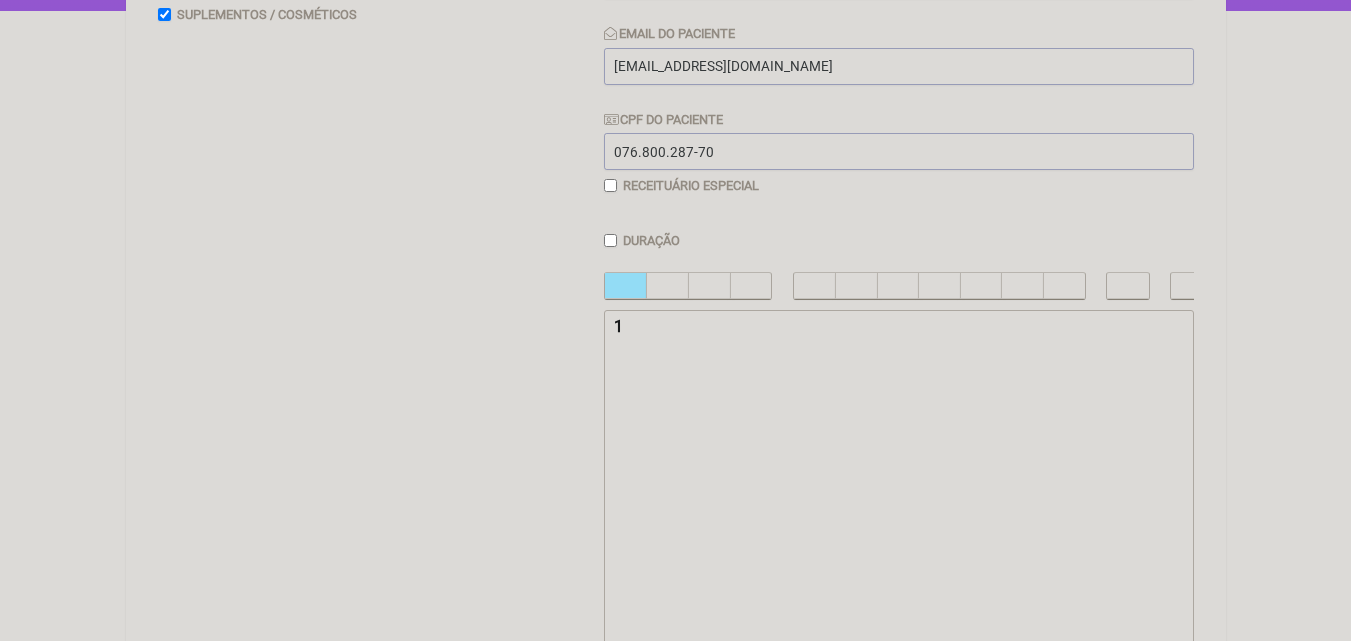 scroll, scrollTop: 189, scrollLeft: 0, axis: vertical 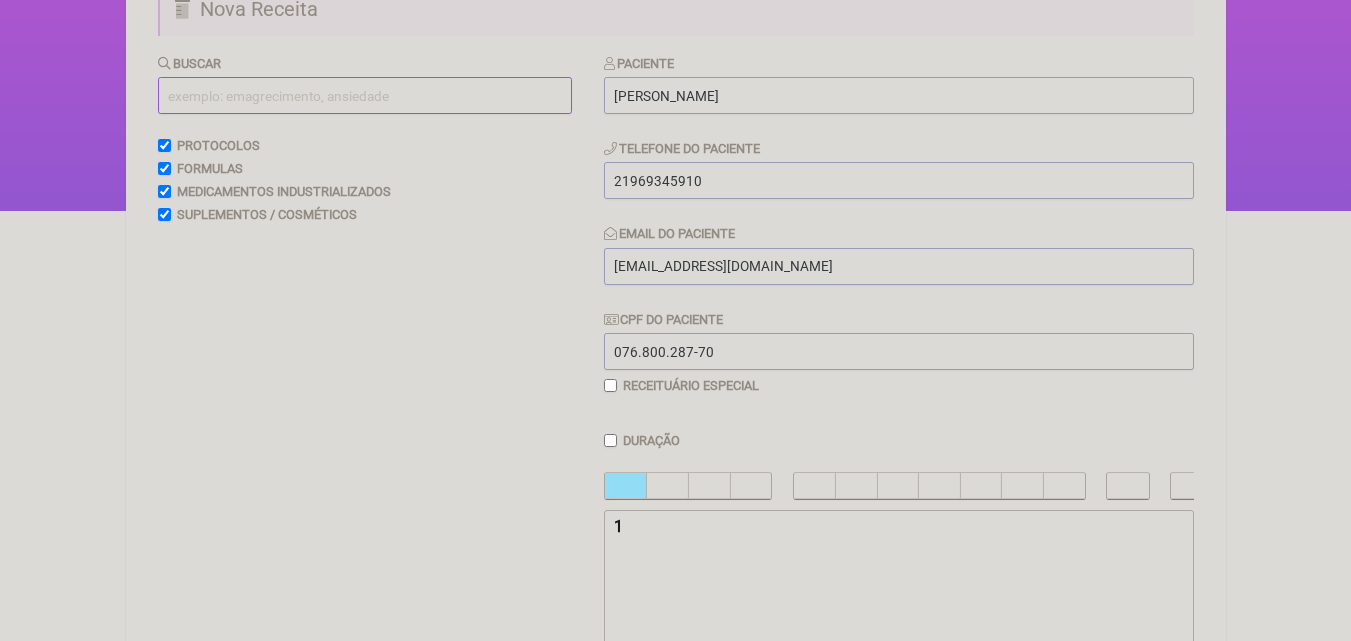 click at bounding box center (365, 95) 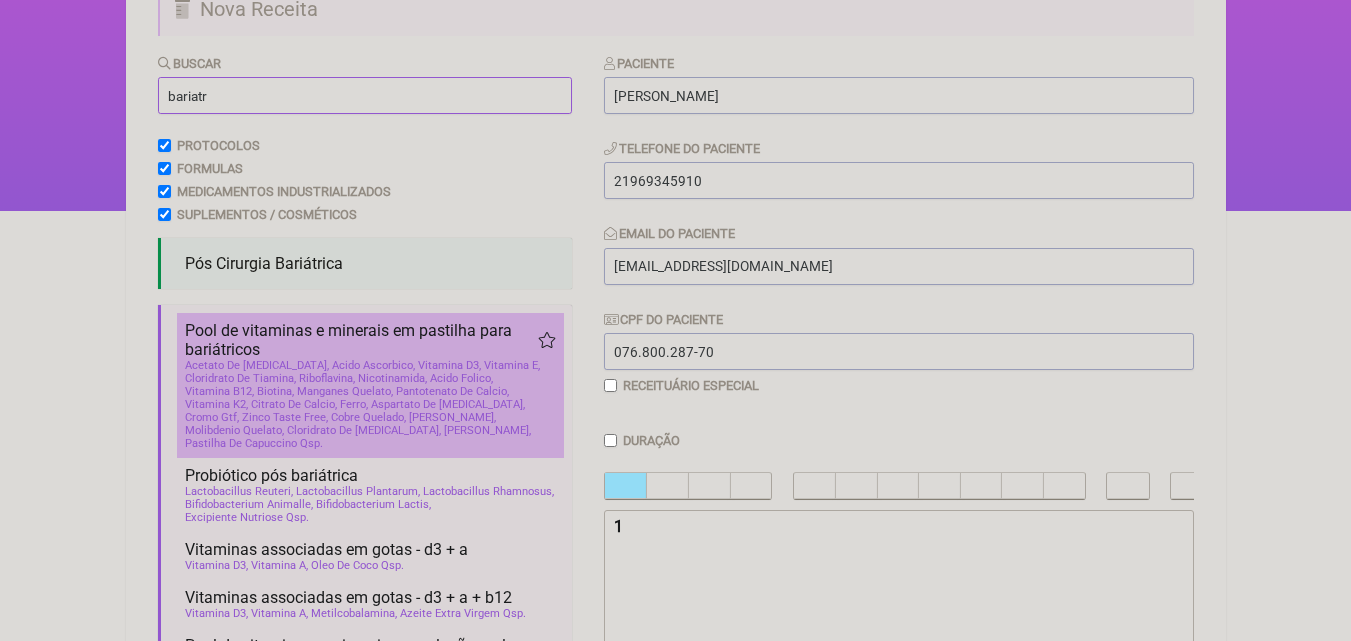 scroll, scrollTop: 289, scrollLeft: 0, axis: vertical 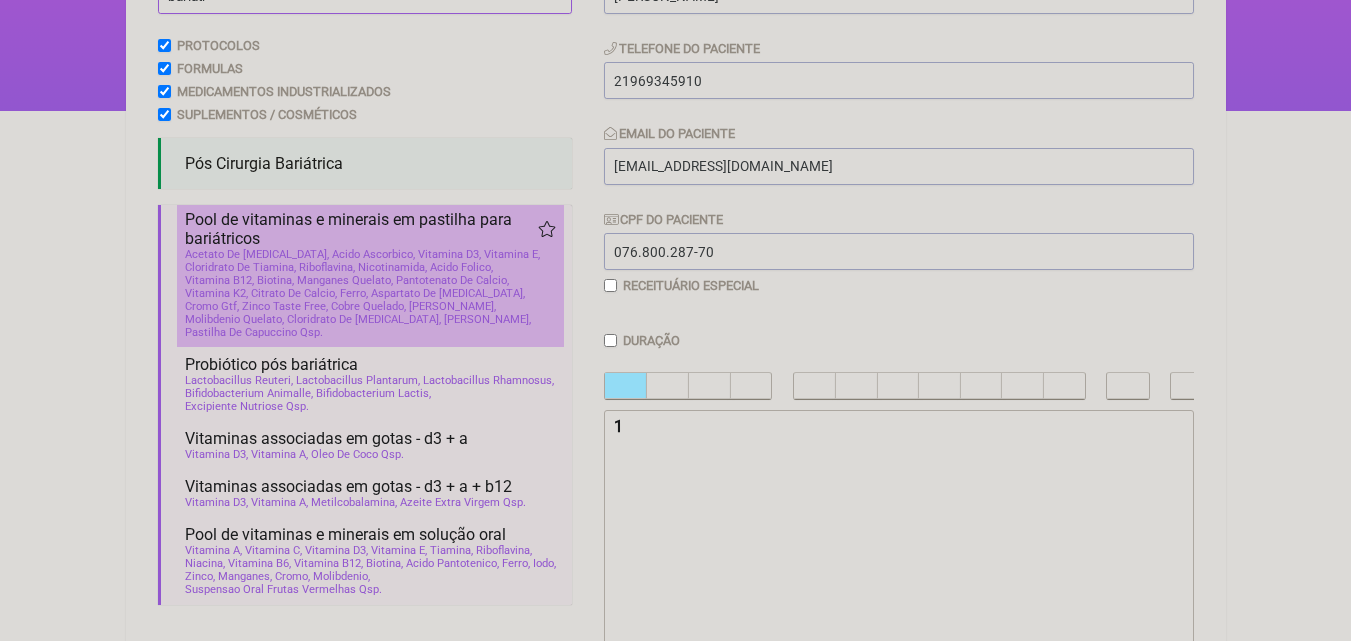 type on "bariatr" 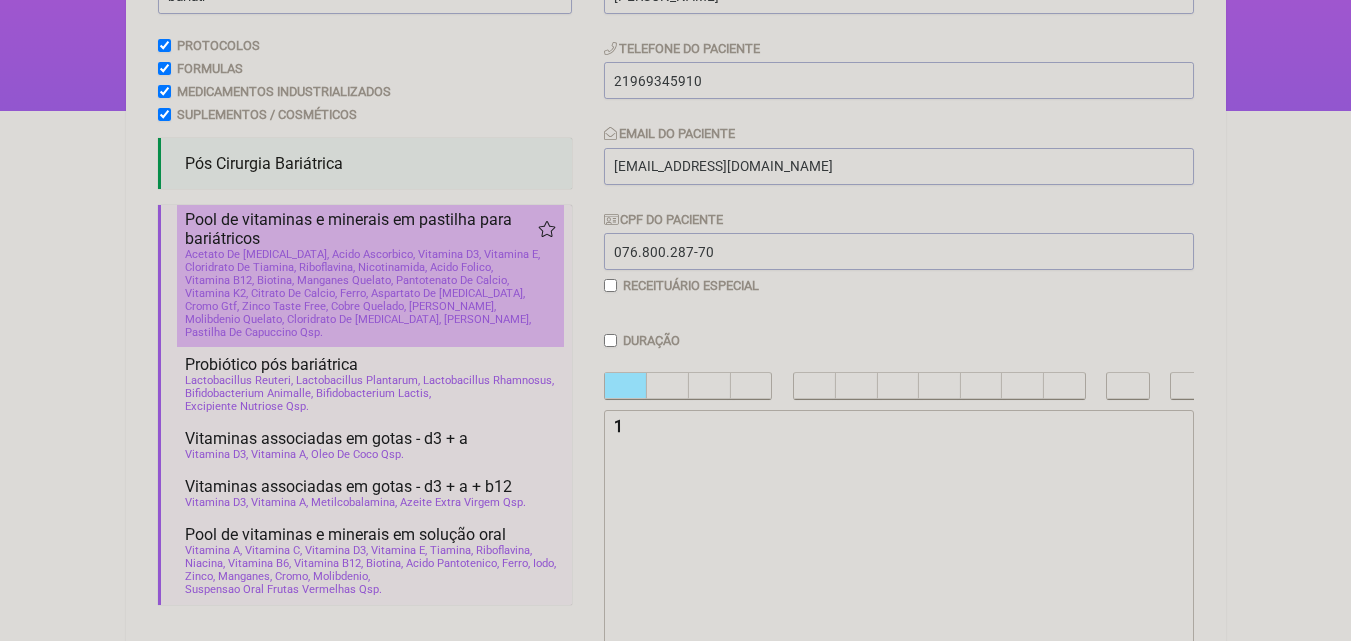 click on "Acetato De Retinol   Acido Ascorbico   Vitamina D3   Vitamina E   Cloridrato De Tiamina   Riboflavina   Nicotinamida   Acido Folico   Vitamina B12   Biotina   Manganes Quelato   Pantotenato De Calcio   Vitamina K2   Citrato De Calcio   Ferro   Aspartato De Magnesio   Cromo Gtf   Zinco Taste Free   Cobre Quelado   Selenio Quelado   Molibdenio Quelato   Cloridrato De Piridoxina   Iodo Quelato   Pastilha De Capuccino Qsp" at bounding box center [370, 293] 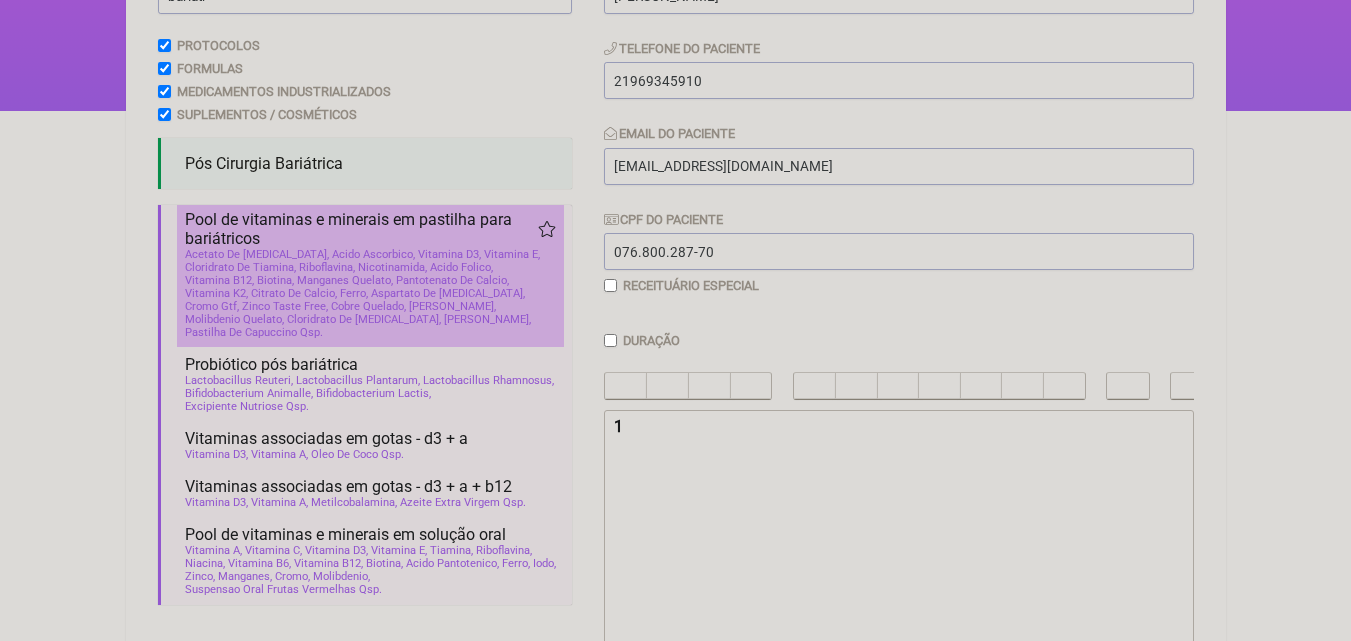 click on "Zinco Taste Free" at bounding box center (285, 306) 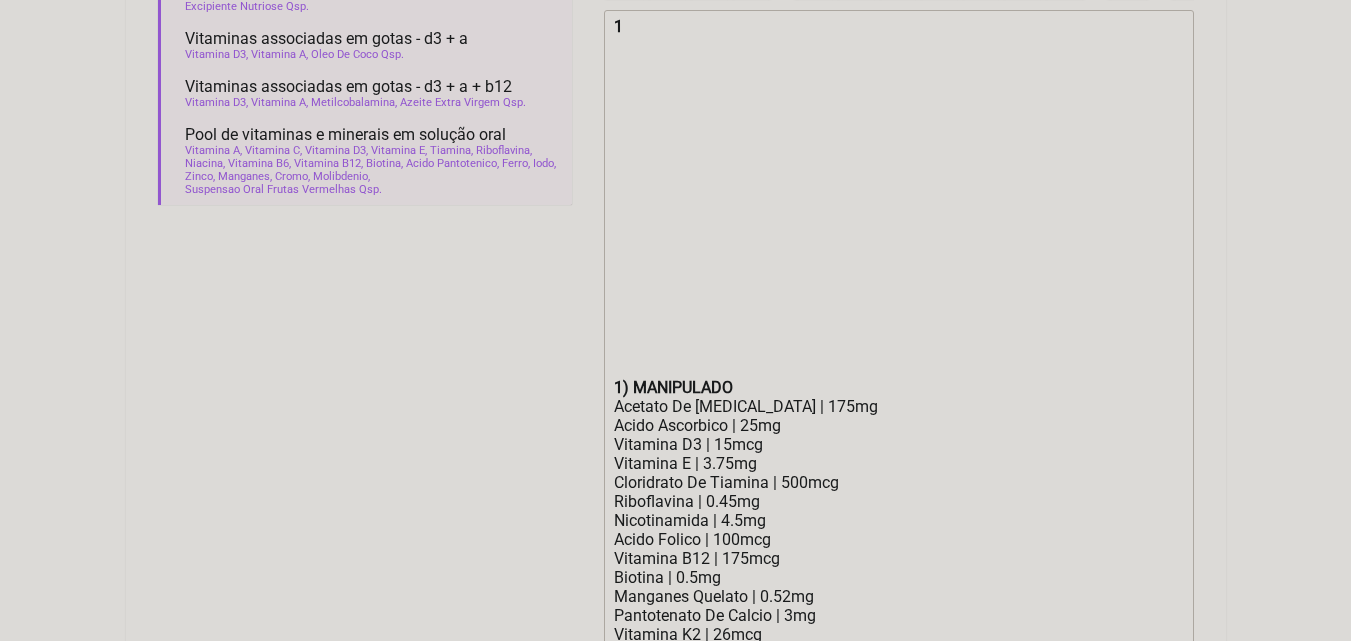 scroll, scrollTop: 789, scrollLeft: 0, axis: vertical 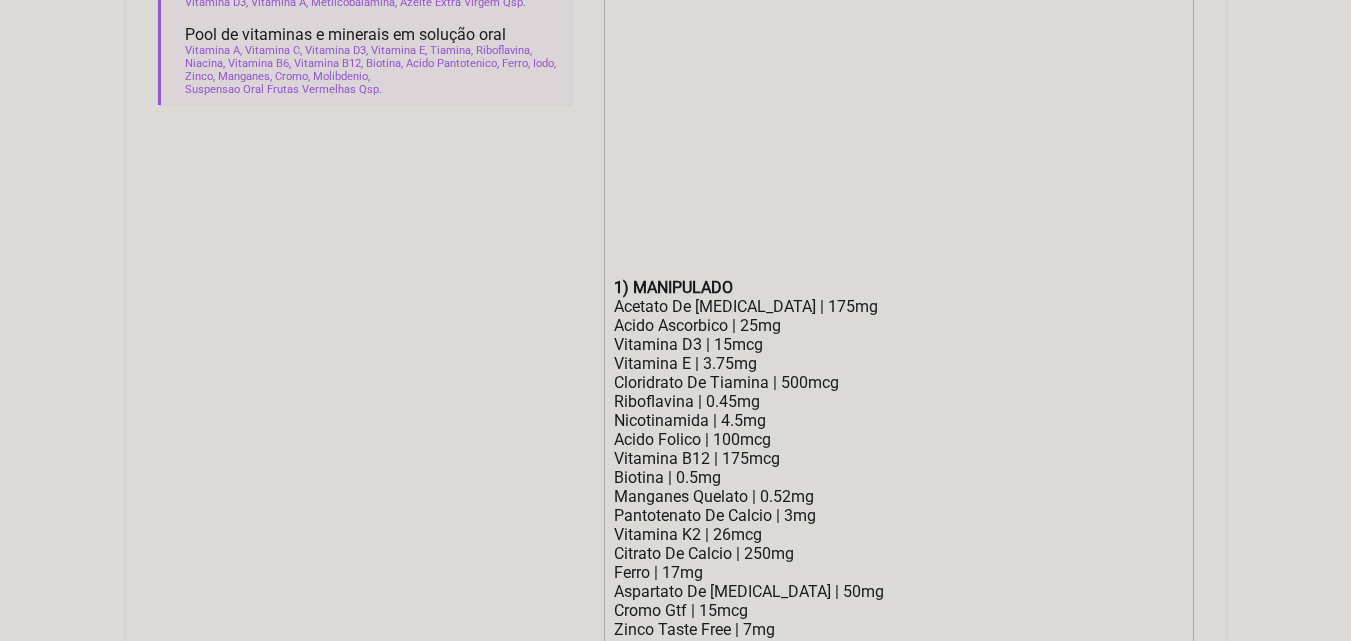 click on "1 1) MANIPULADO Acetato De Retinol | 175mg Acido Ascorbico | 25mg Vitamina D3 | 15mcg Vitamina E | 3.75mg Cloridrato De Tiamina | 500mcg Riboflavina | 0.45mg Nicotinamida | 4.5mg Acido Folico | 100mcg Vitamina B12 | 175mcg Biotina | 0.5mg Manganes Quelato | 0.52mg Pantotenato De Calcio | 3mg Vitamina K2 | 26mcg Citrato De Calcio | 250mg Ferro | 17mg Aspartato De Magnesio | 50mg Cromo Gtf | 15mcg Zinco Taste Free | 7mg Cobre Quelado | 500mcg Selenio Quelado | 14mcg Molibdenio Quelato | 2% Cloridrato De Piridoxina | 500mcg Iodo Quelato | 50mcg Pastilha De Capuccino Qsp | 1unidade Posologia : Dissolver 1 pastilha entre a bochecha e gengiva por aproximadamente 20 minutos ㅤ 2) MANIPULADO Acetato De Retinol | 175mg Acido Ascorbico | 25mg Vitamina D3 | 15mcg Vitamina E | 3.75mg Cloridrato De Tiamina | 500mcg Riboflavina | 0.45mg Nicotinamida | 4.5mg Acido Folico | 100mcg Vitamina B12 | 175mcg Biotina | 0.5mg Manganes Quelato | 0.52mg Pantotenato De Calcio | 3mg Vitamina K2 | 26mcg Citrato De Calcio | 250mg" 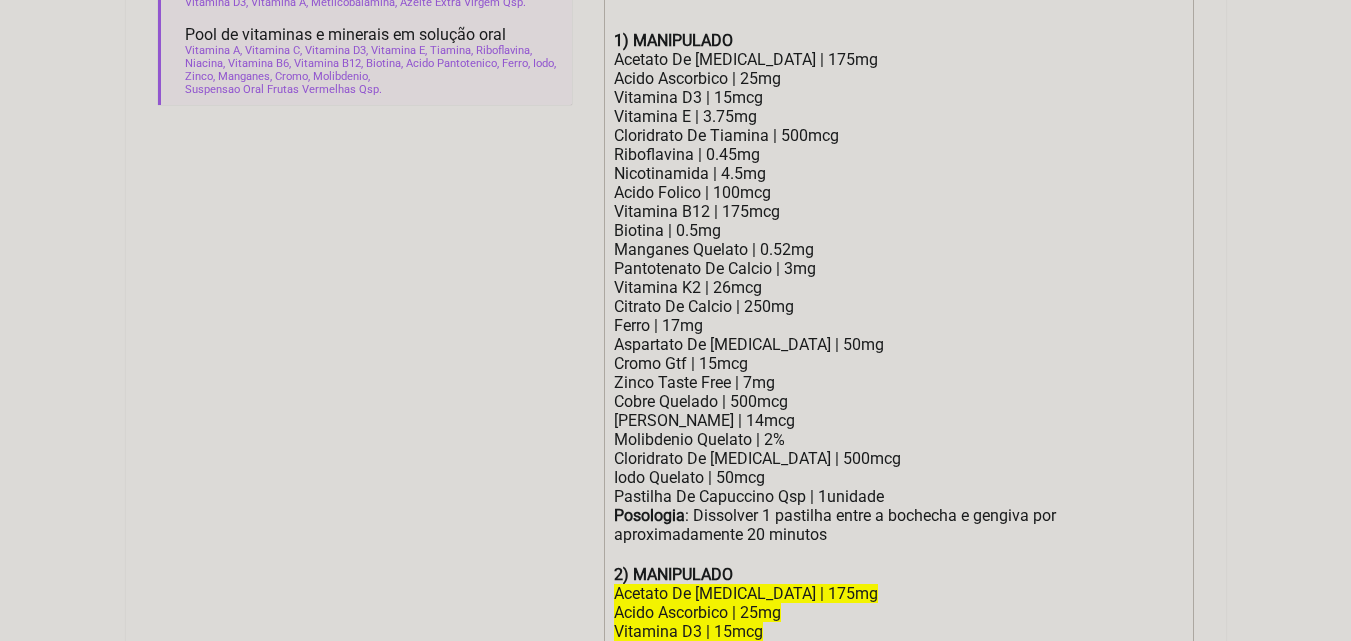 scroll, scrollTop: 589, scrollLeft: 0, axis: vertical 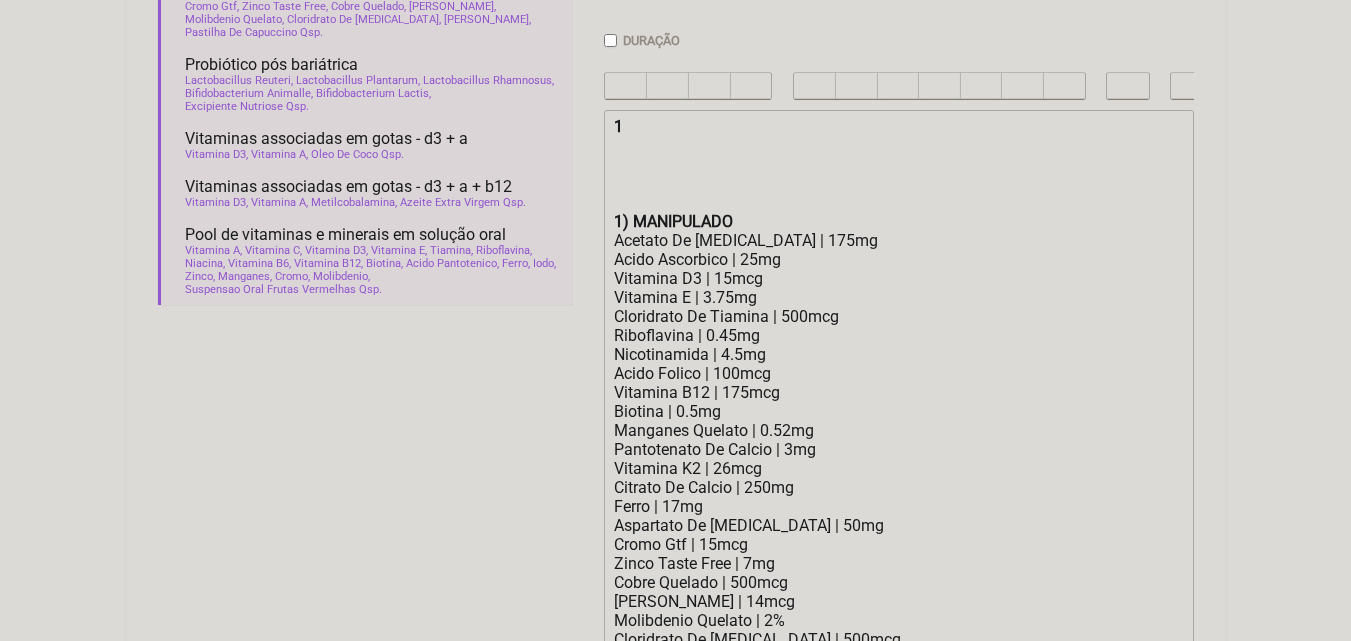 click on "1 1) MANIPULADO Acetato De Retinol | 175mg Acido Ascorbico | 25mg Vitamina D3 | 15mcg Vitamina E | 3.75mg Cloridrato De Tiamina | 500mcg Riboflavina | 0.45mg Nicotinamida | 4.5mg Acido Folico | 100mcg Vitamina B12 | 175mcg Biotina | 0.5mg Manganes Quelato | 0.52mg Pantotenato De Calcio | 3mg Vitamina K2 | 26mcg Citrato De Calcio | 250mg Ferro | 17mg Aspartato De Magnesio | 50mg Cromo Gtf | 15mcg Zinco Taste Free | 7mg Cobre Quelado | 500mcg Selenio Quelado | 14mcg Molibdenio Quelato | 2% Cloridrato De Piridoxina | 500mcg Iodo Quelato | 50mcg Pastilha De Capuccino Qsp | 1unidade Posologia : Dissolver 1 pastilha entre a bochecha e gengiva por aproximadamente 20 minutos ㅤ 2) MANIPULADO Acetato De Retinol | 175mg Acido Ascorbico | 25mg Vitamina D3 | 15mcg Vitamina E | 3.75mg Cloridrato De Tiamina | 500mcg Riboflavina | 0.45mg Nicotinamida | 4.5mg Acido Folico | 100mcg Vitamina B12 | 175mcg Biotina | 0.5mg Manganes Quelato | 0.52mg Pantotenato De Calcio | 3mg Vitamina K2 | 26mcg Citrato De Calcio | 250mg" 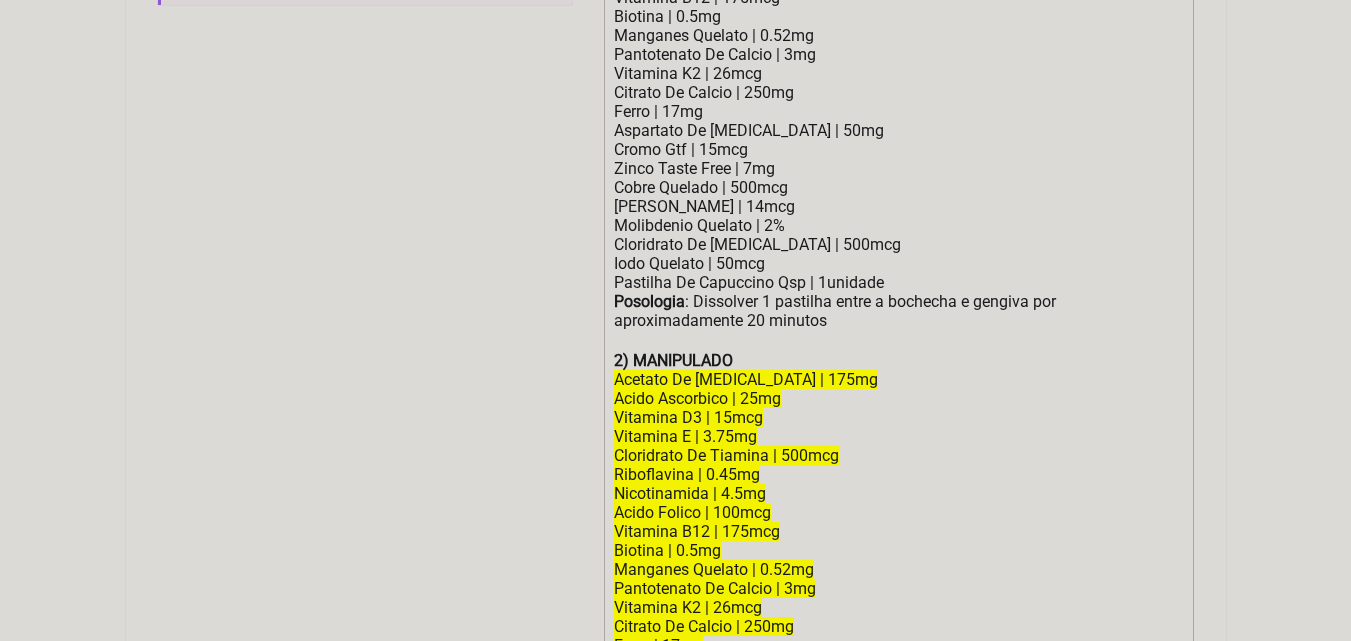 scroll, scrollTop: 989, scrollLeft: 0, axis: vertical 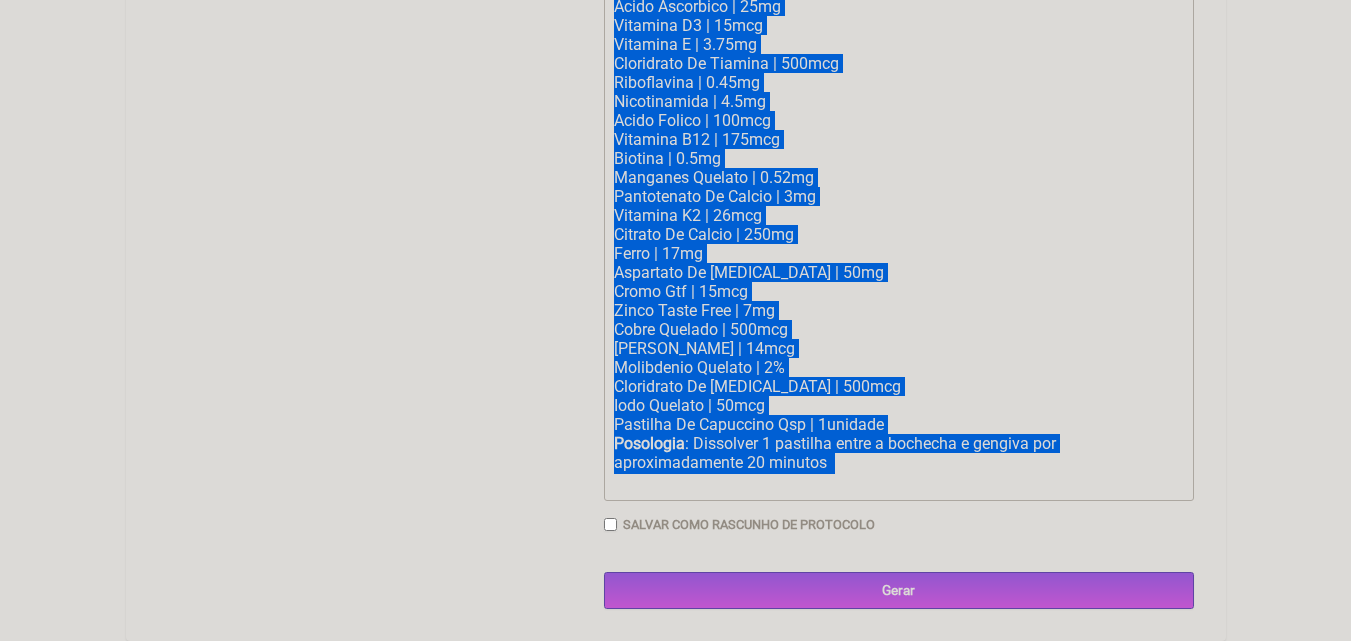 drag, startPoint x: 610, startPoint y: 274, endPoint x: 786, endPoint y: 620, distance: 388.19067 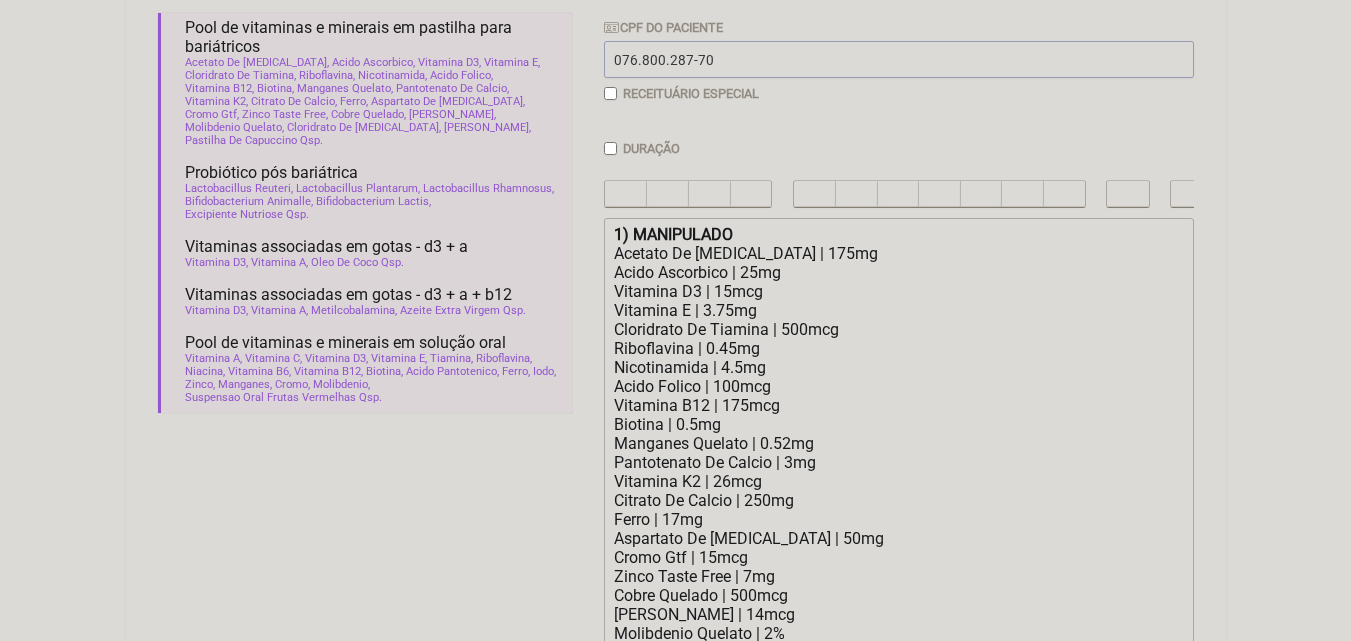 scroll, scrollTop: 381, scrollLeft: 0, axis: vertical 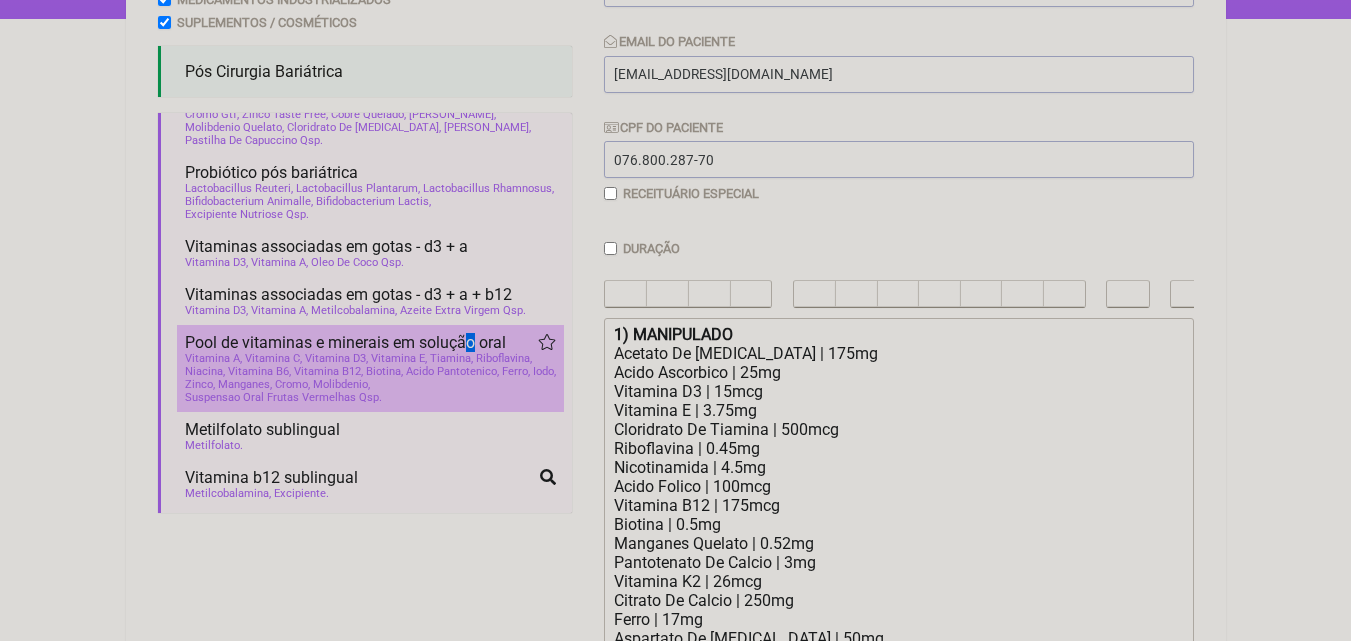 click on "Pool de vitaminas e minerais em solução oral" at bounding box center (345, 342) 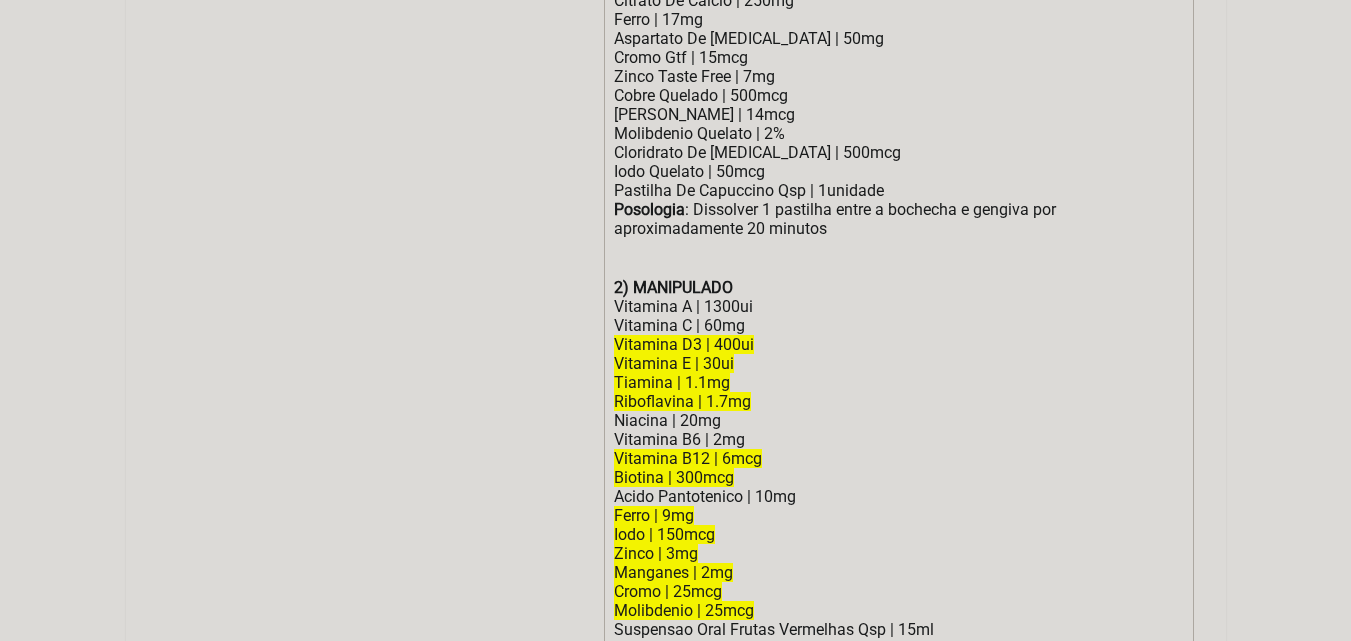 scroll, scrollTop: 1081, scrollLeft: 0, axis: vertical 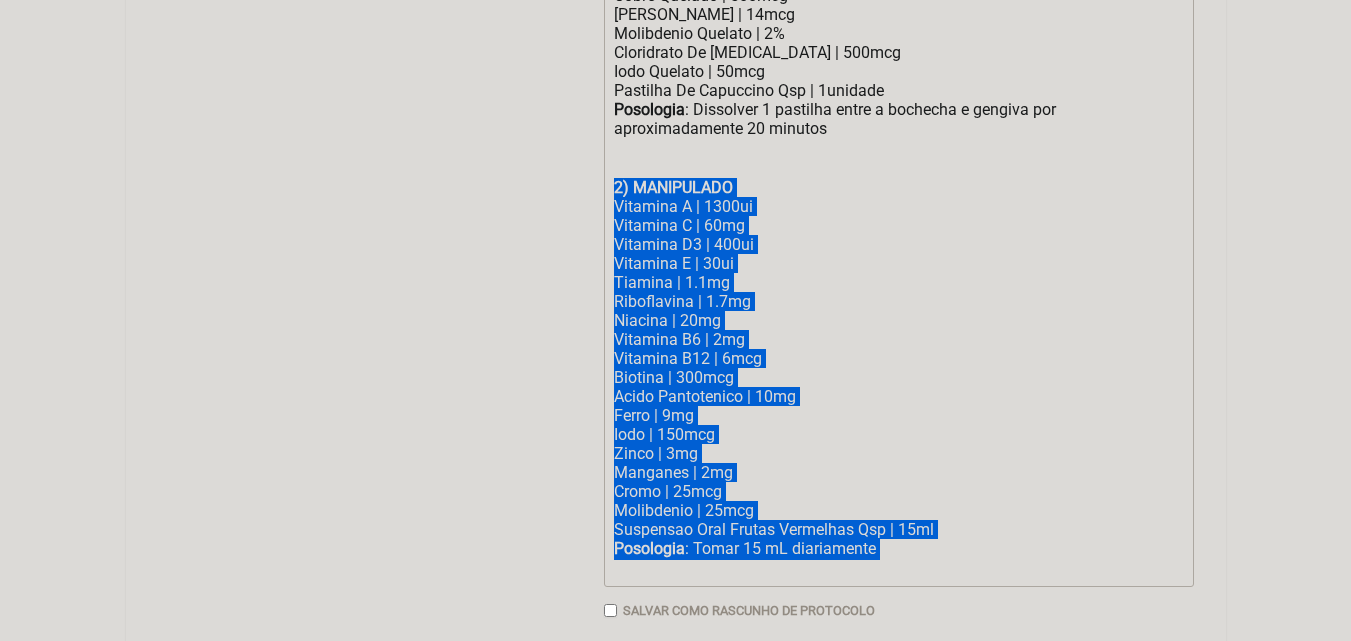 drag, startPoint x: 612, startPoint y: 201, endPoint x: 885, endPoint y: 564, distance: 454.2004 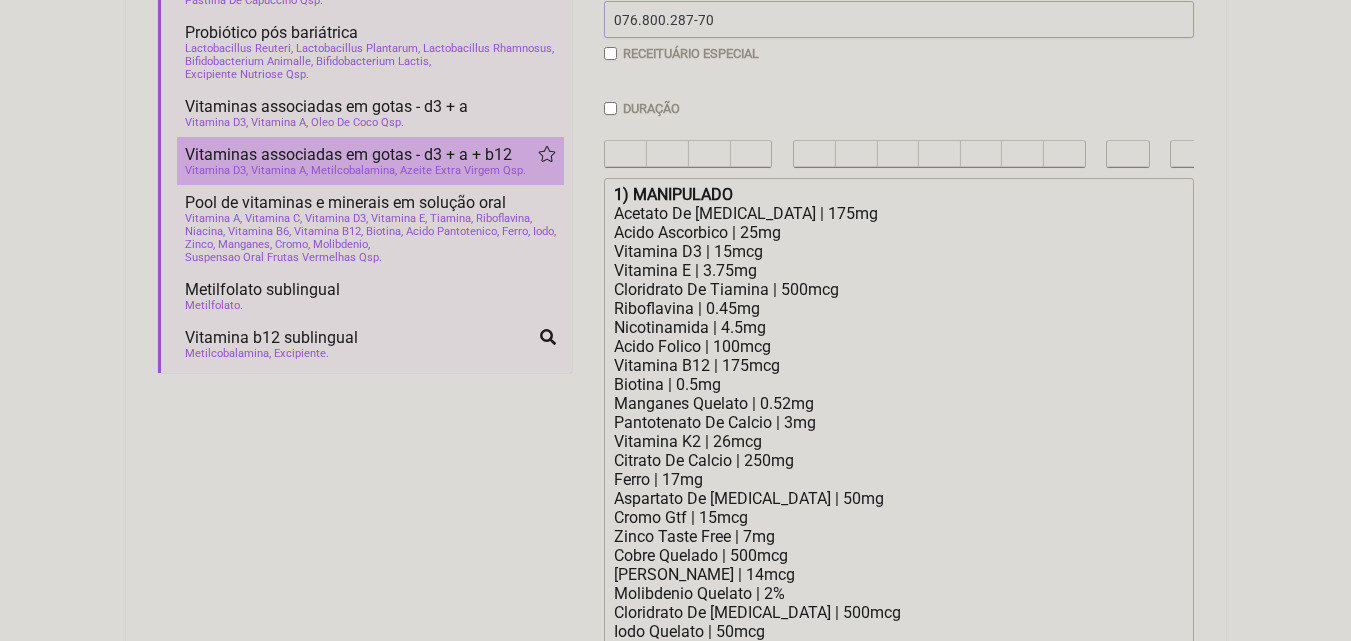 scroll, scrollTop: 321, scrollLeft: 0, axis: vertical 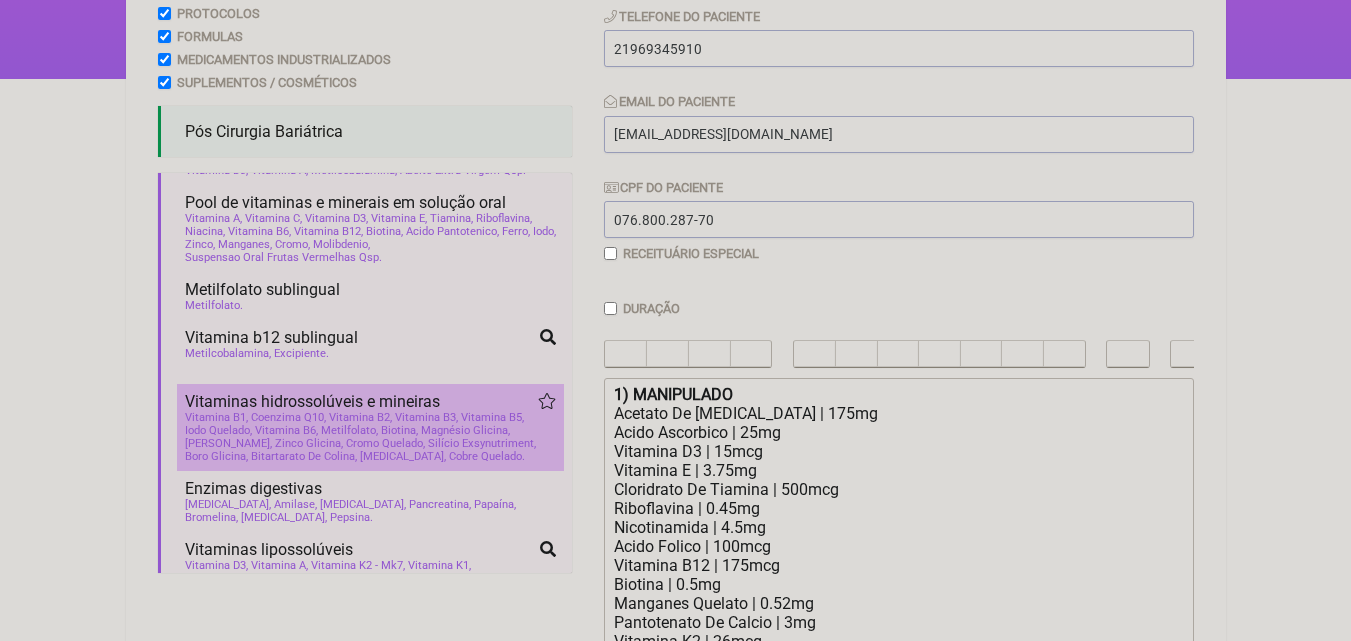 click on "Vitamina B1   Coenzima Q10   Vitamina B2   Vitamina B3   Vitamina B5   Iodo Quelado   Vitamina B6   Metilfolato   Biotina   Magnésio Glicina   Cálcio Glicina   Zinco Glicina   Cromo Quelado   Silício Exsynutriment   Boro Glicina   Bitartarato De Colina   Inositol   Cobre Quelado" at bounding box center (370, 437) 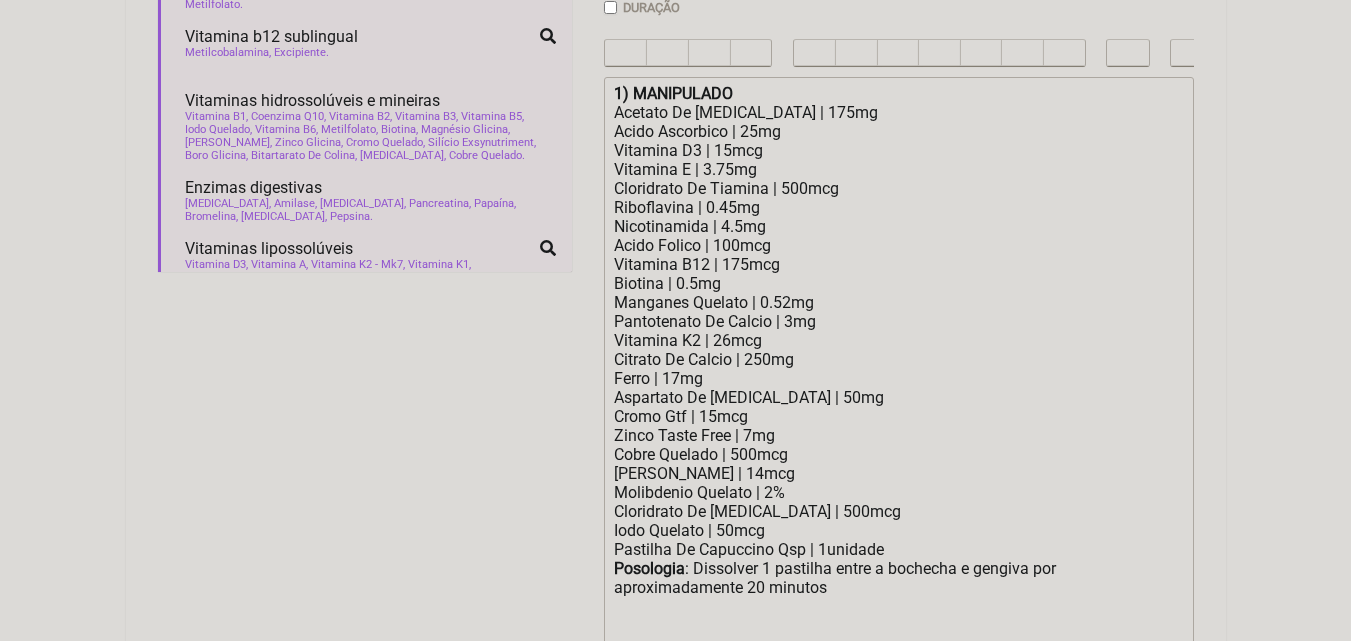 scroll, scrollTop: 522, scrollLeft: 0, axis: vertical 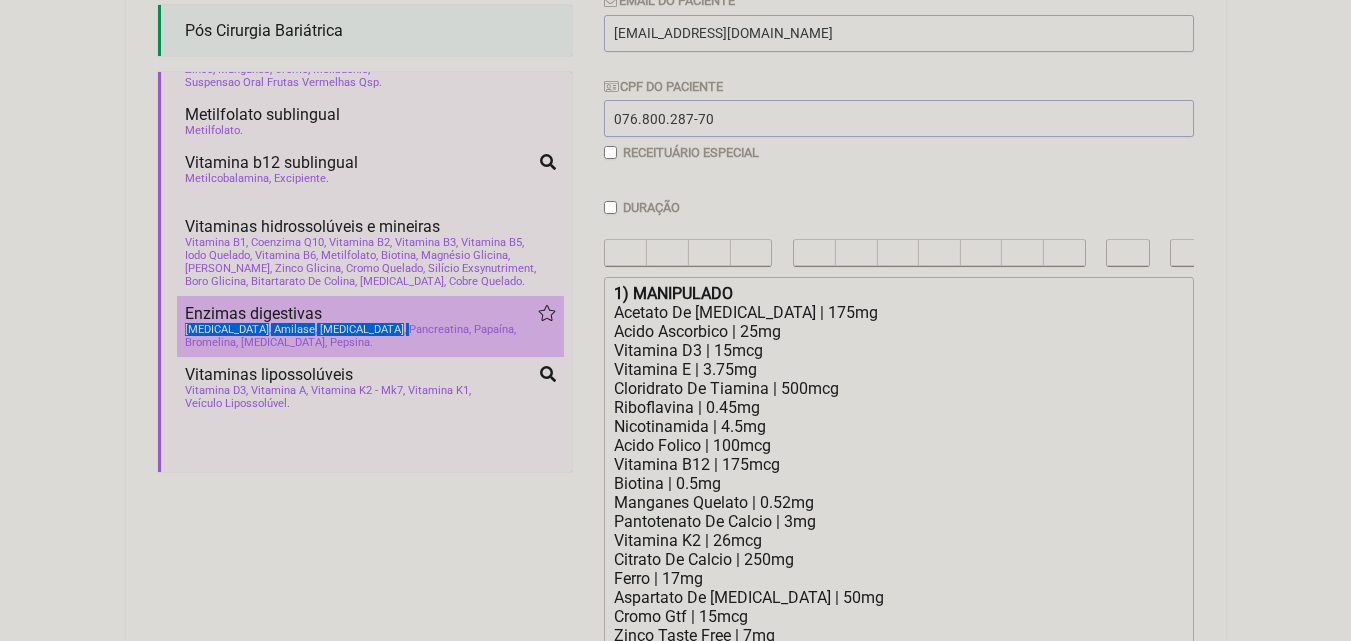 click on "Enzimas digestivas
bariátrica   má digestão
Protease   Amilase   Lipase   Pancreatina   Papaína   Bromelina   Lactase   Pepsina" at bounding box center (370, 326) 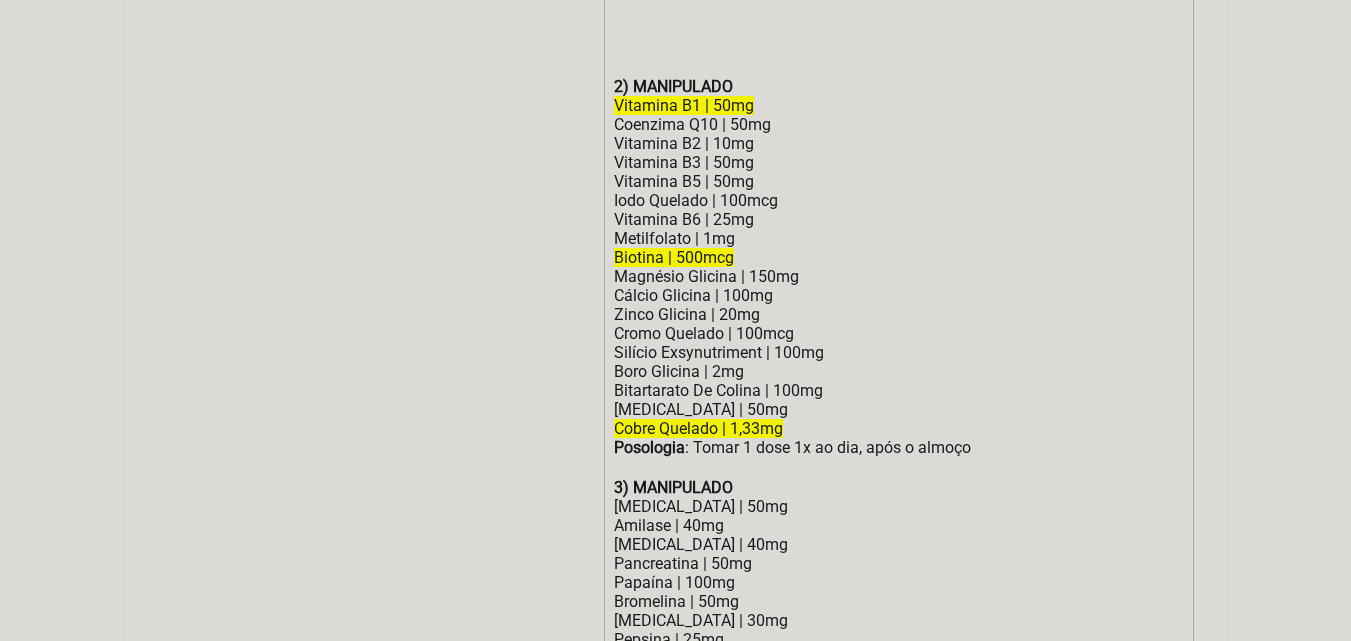 scroll, scrollTop: 1322, scrollLeft: 0, axis: vertical 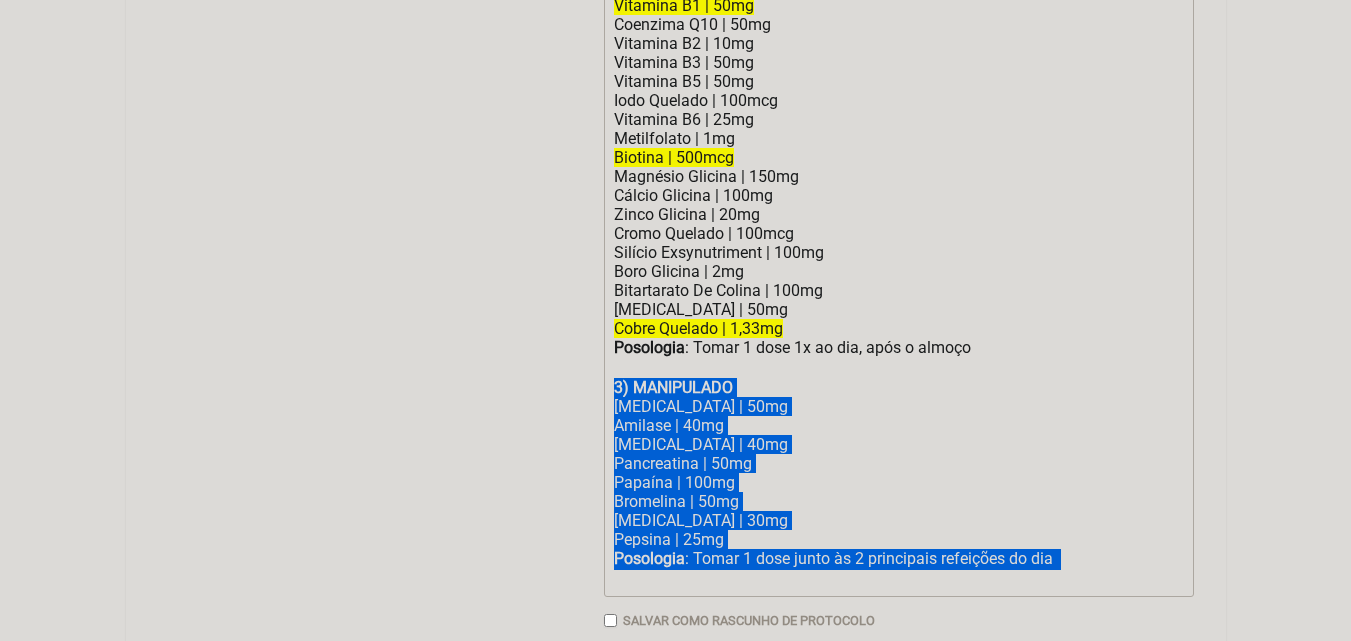 drag, startPoint x: 619, startPoint y: 396, endPoint x: 1080, endPoint y: 596, distance: 502.51468 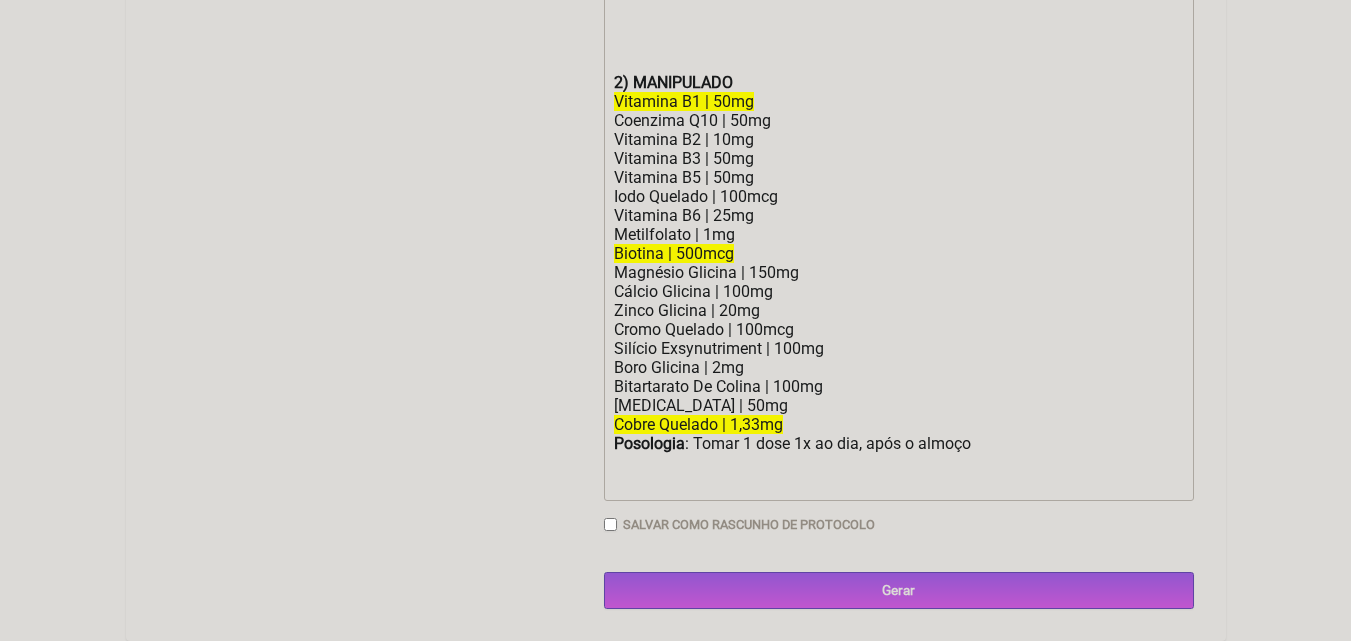 type on "<div><strong>1) MANIPULADO</strong></div><div>Acetato De Retinol | 175mg</div><div>Acido Ascorbico | 25mg</div><div>Vitamina D3 | 15mcg</div><div>Vitamina E | 3.75mg</div><div>Cloridrato De Tiamina | 500mcg</div><div>Riboflavina | 0.45mg</div><div>Nicotinamida | 4.5mg</div><div>Acido Folico | 100mcg</div><div>Vitamina B12 | 175mcg</div><div>Biotina | 0.5mg</div><div>Manganes Quelato | 0.52mg</div><div>Pantotenato De Calcio | 3mg</div><div>Vitamina K2 | 26mcg</div><div>Citrato De Calcio | 250mg</div><div>Ferro | 17mg</div><div>Aspartato De Magnesio | 50mg</div><div>Cromo Gtf | 15mcg</div><div>Zinco Taste Free | 7mg</div><div>Cobre Quelado | 500mcg</div><div>Selenio Quelado | 14mcg</div><div>Molibdenio Quelato | 2%</div><div>Cloridrato De Piridoxina | 500mcg</div><div>Iodo Quelato | 50mcg</div><div>Pastilha De Capuccino Qsp | 1unidade</div><div><strong>Posologia</strong>: Dissolver 1 pastilha entre a bochecha e gengiva por aproximadamente 20 minutos ㅤ<br><br></div><div><br></div><div>ㅤ<br><br></div><div><str..." 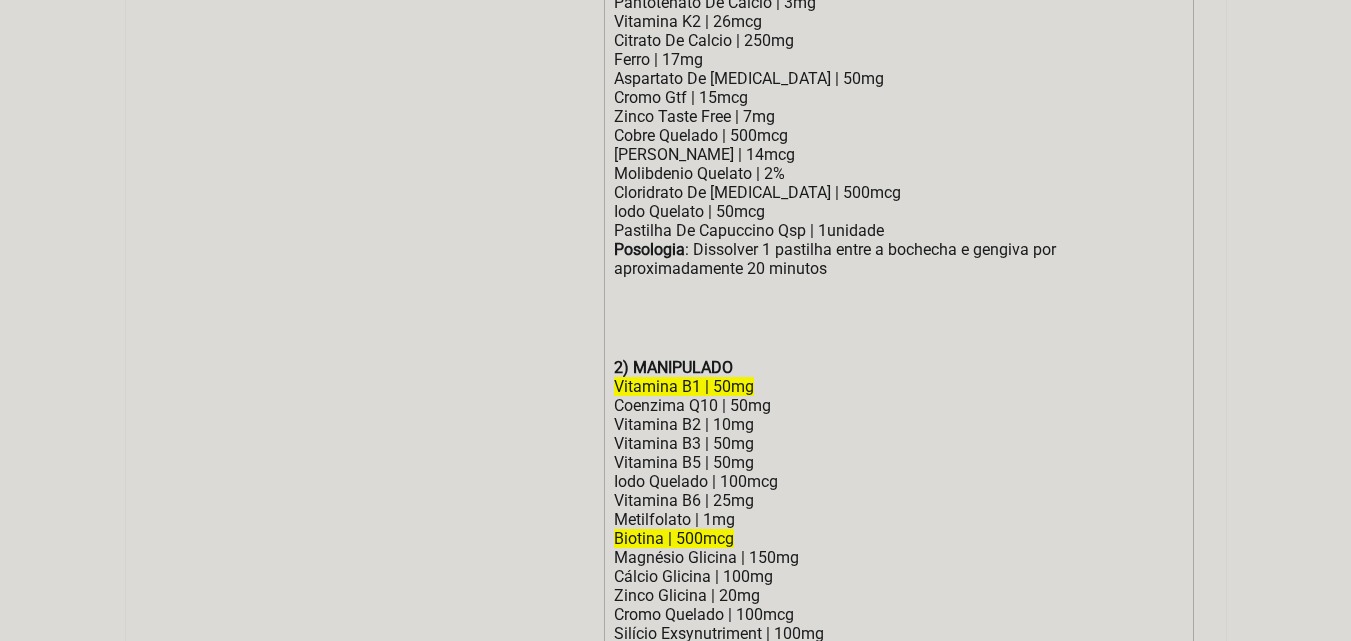 scroll, scrollTop: 641, scrollLeft: 0, axis: vertical 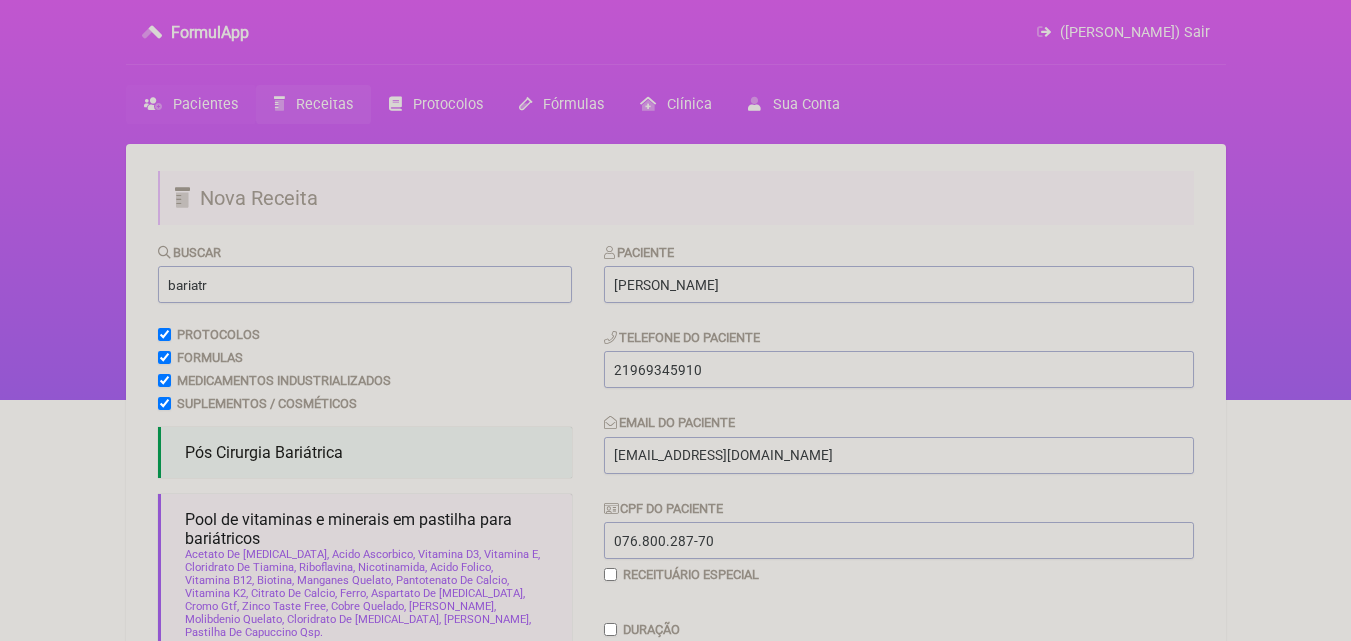 click on "Pacientes" at bounding box center [205, 104] 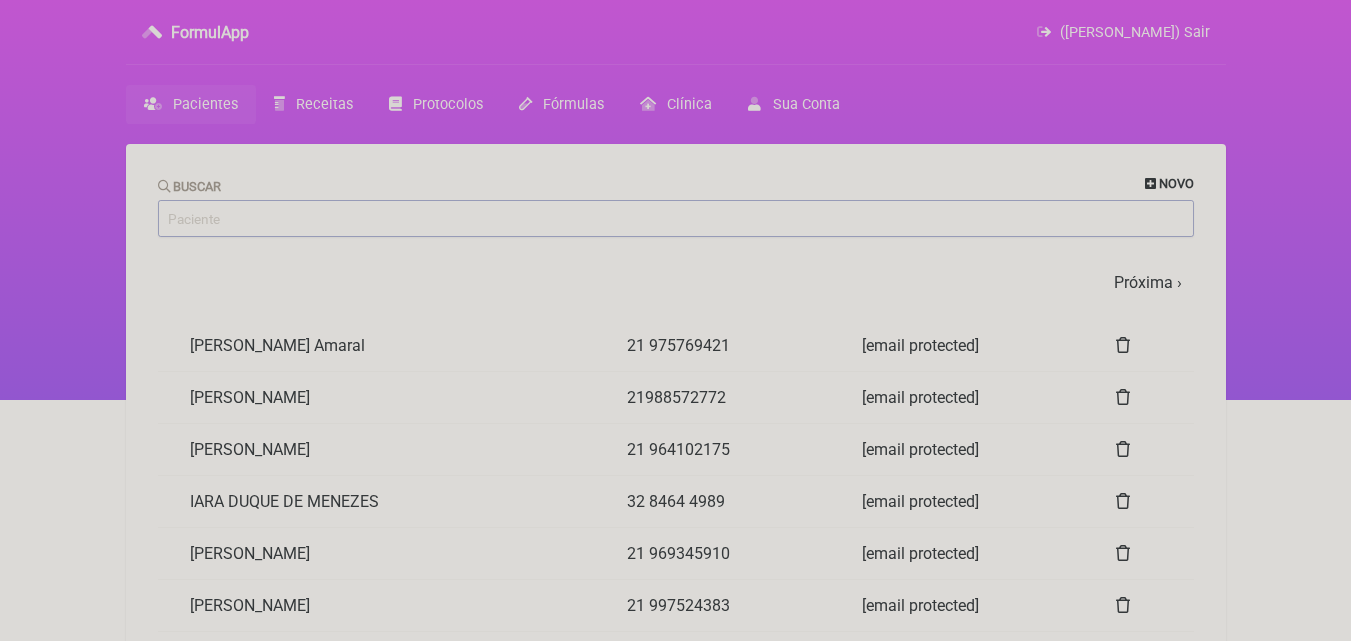 click on "Novo" at bounding box center (1169, 183) 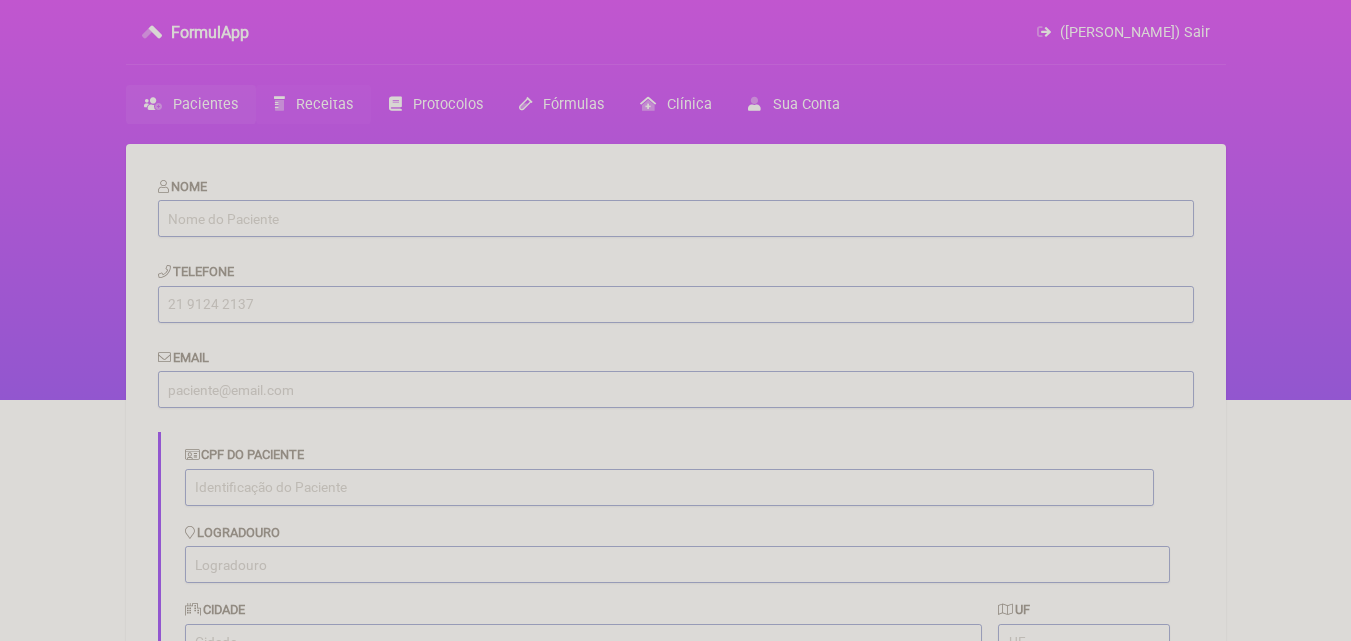 click on "Receitas" at bounding box center [324, 104] 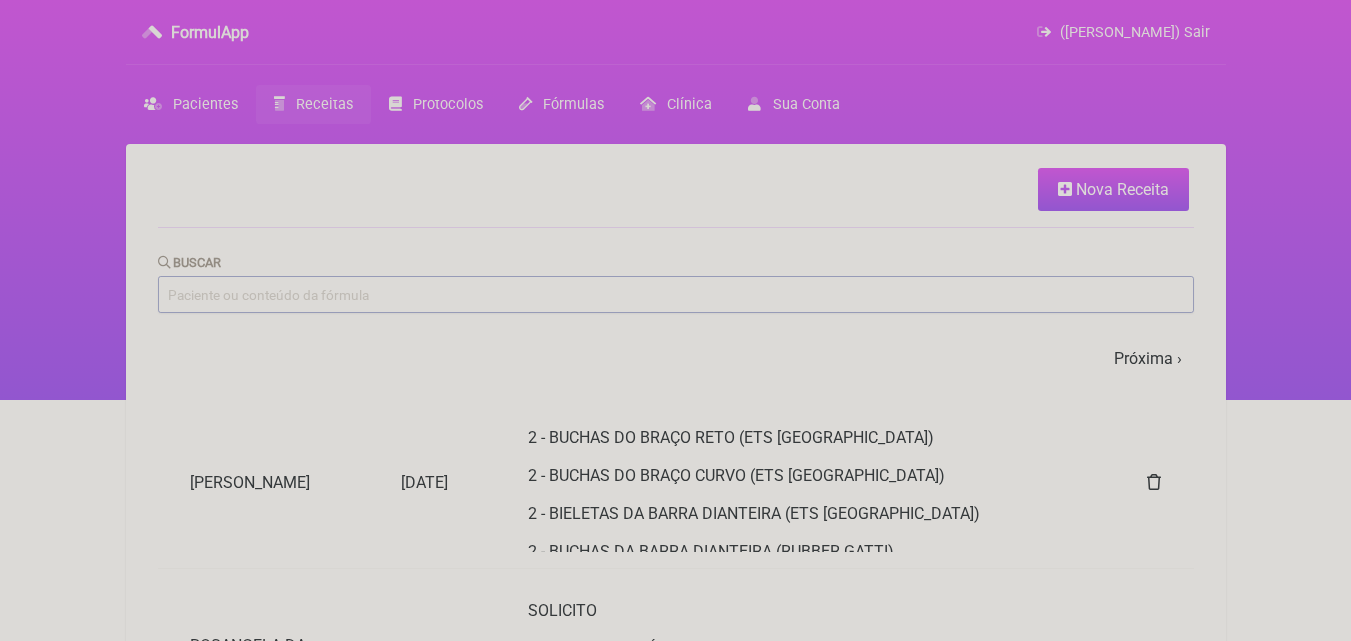click on "Nova Receita" at bounding box center (1122, 189) 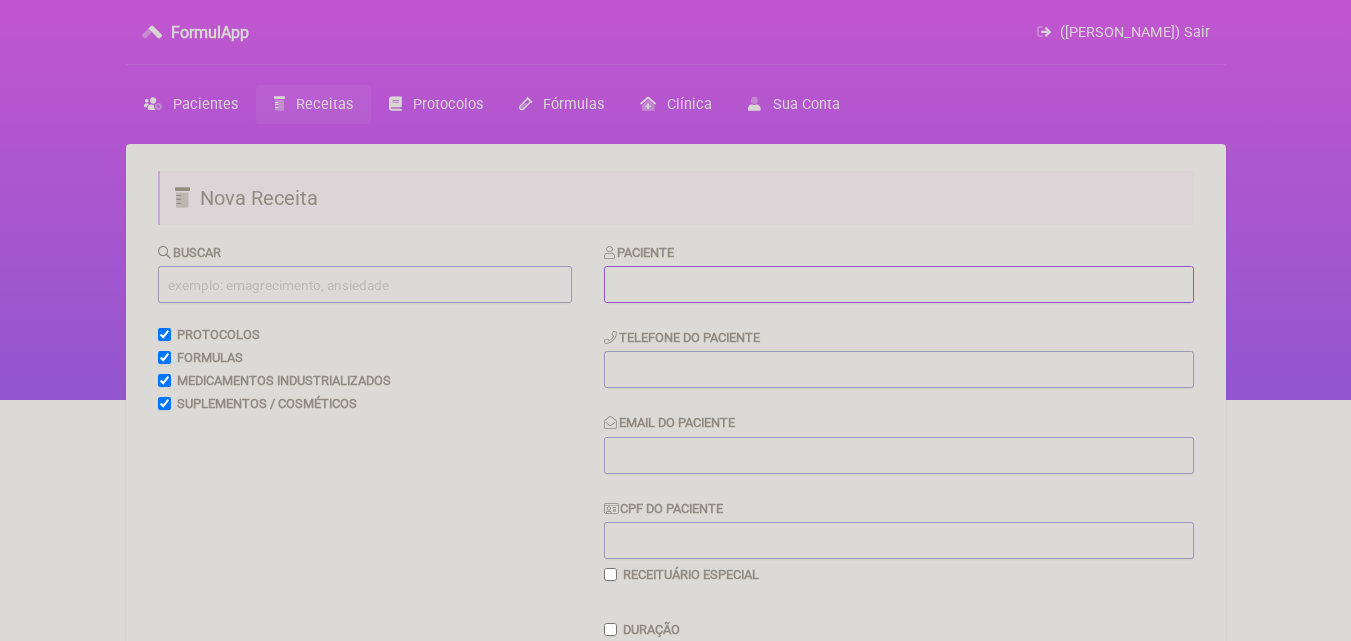 click at bounding box center [899, 284] 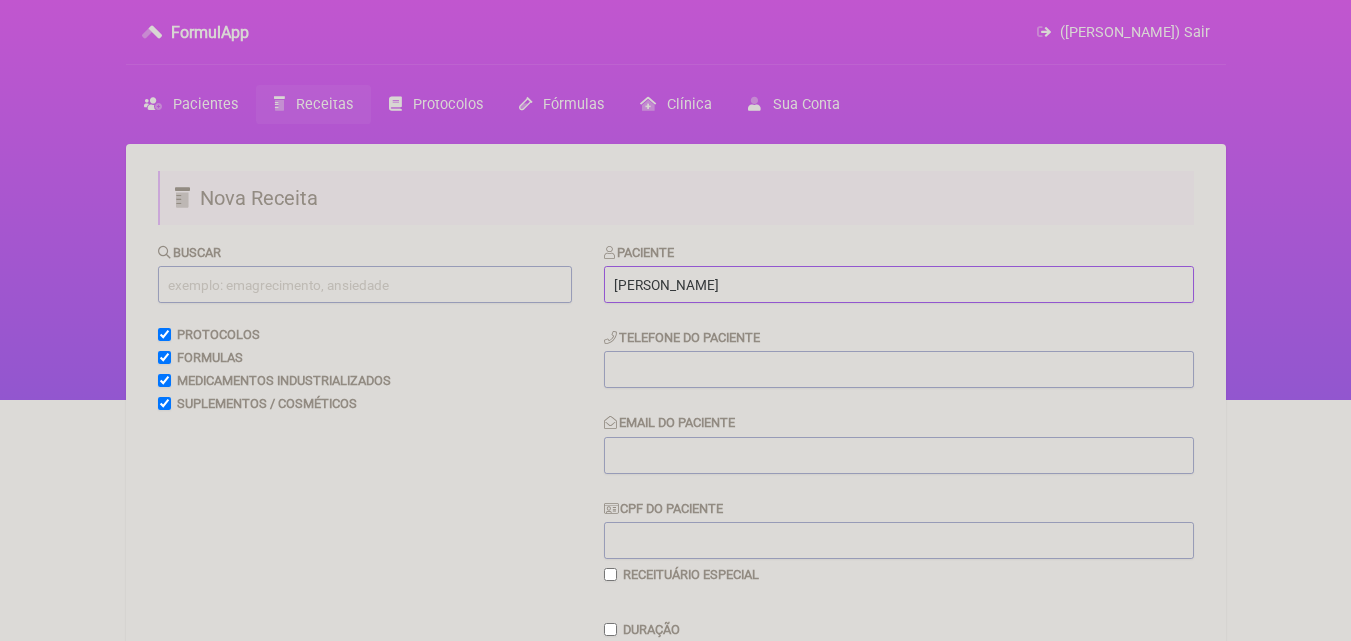 type on "JULIO CESAR DE SOUZA FERRAZ" 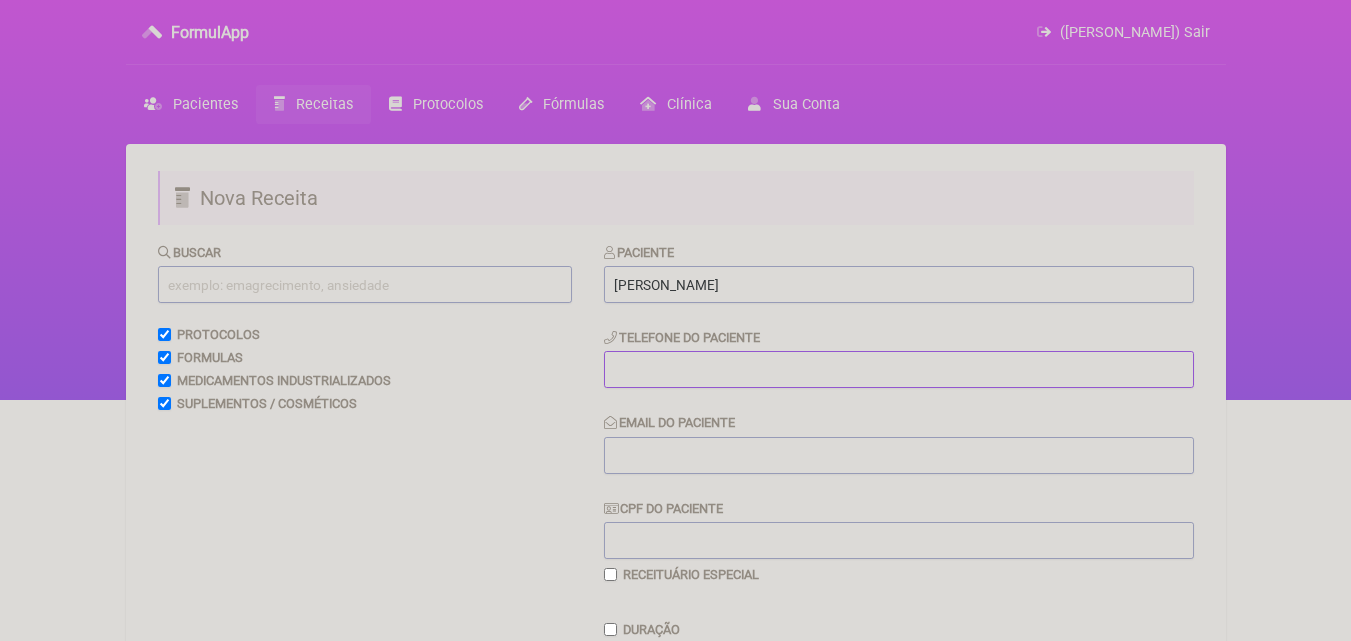 click at bounding box center [899, 369] 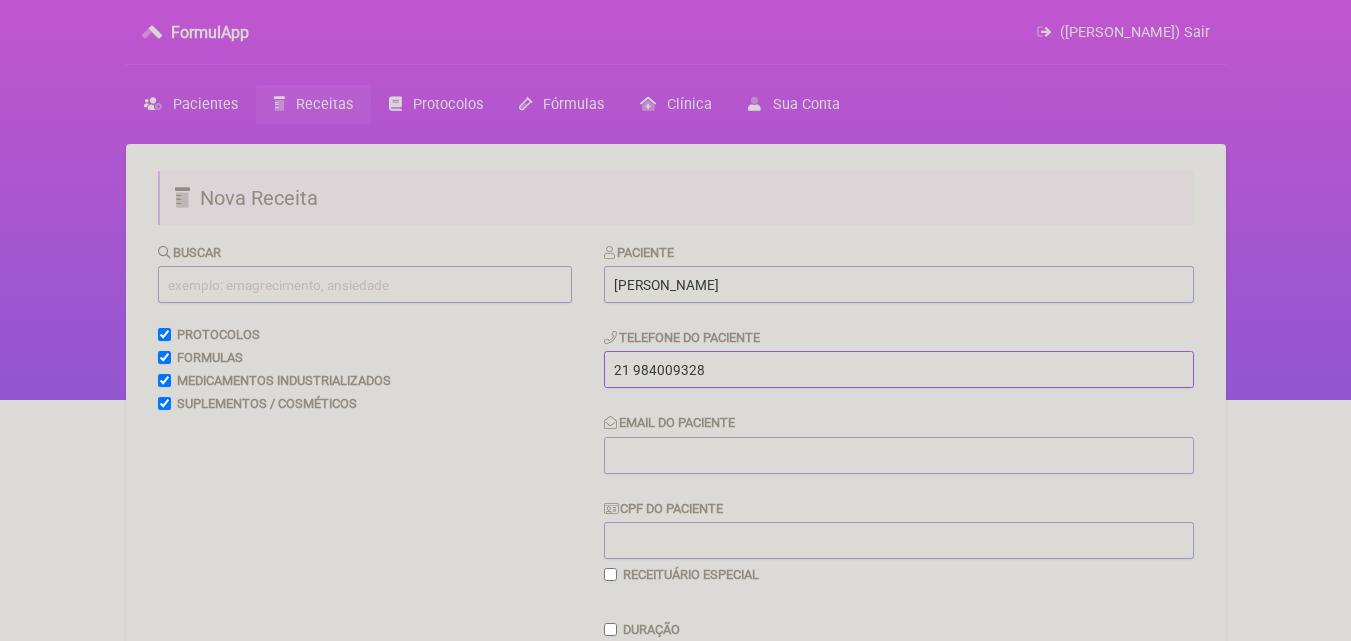 type on "21 984009328" 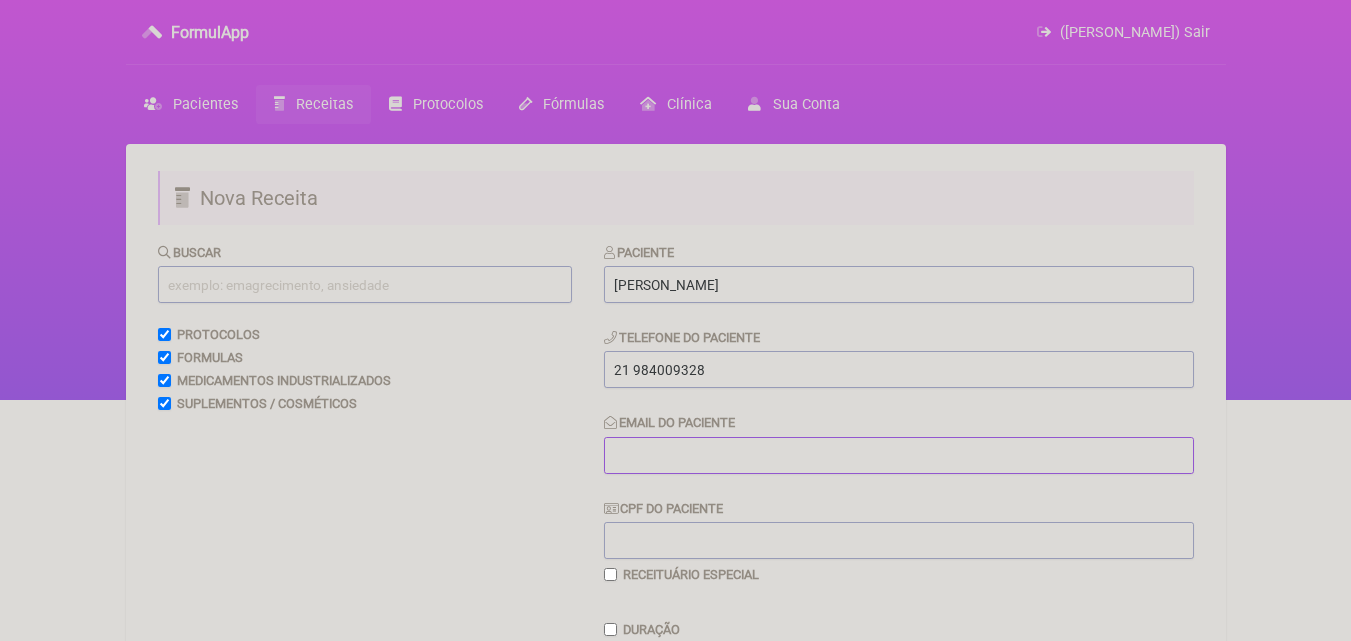 click on "Email do Paciente" at bounding box center (899, 455) 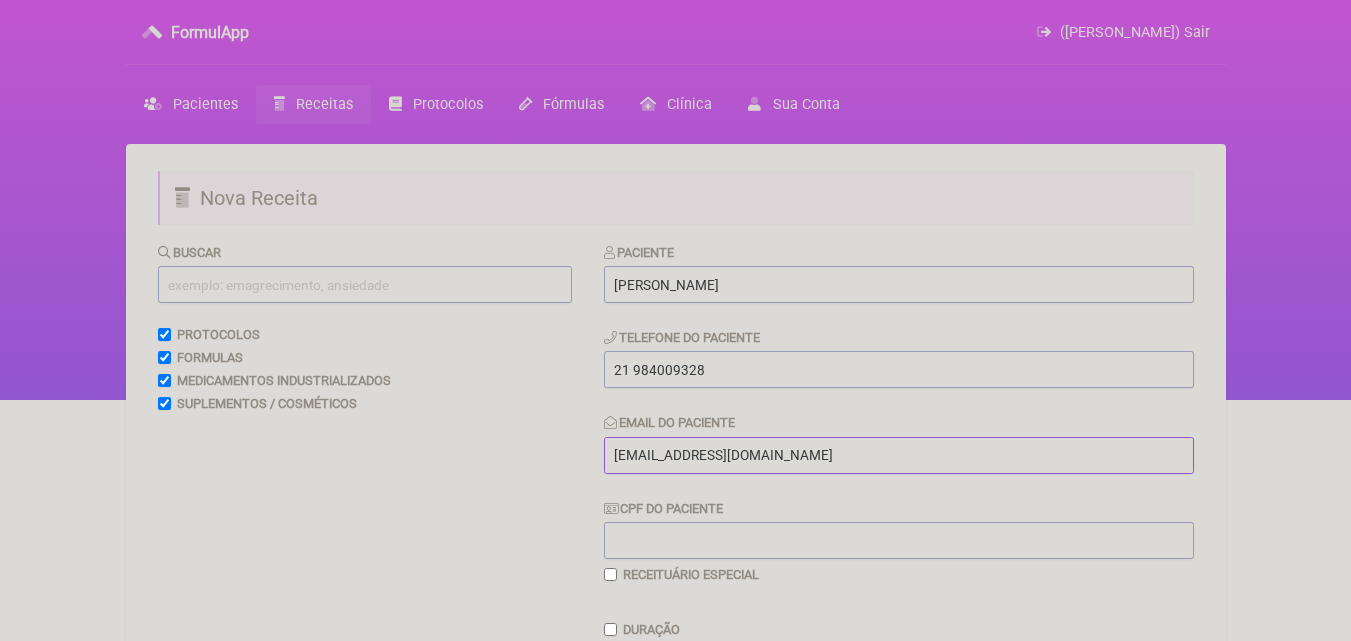 scroll, scrollTop: 100, scrollLeft: 0, axis: vertical 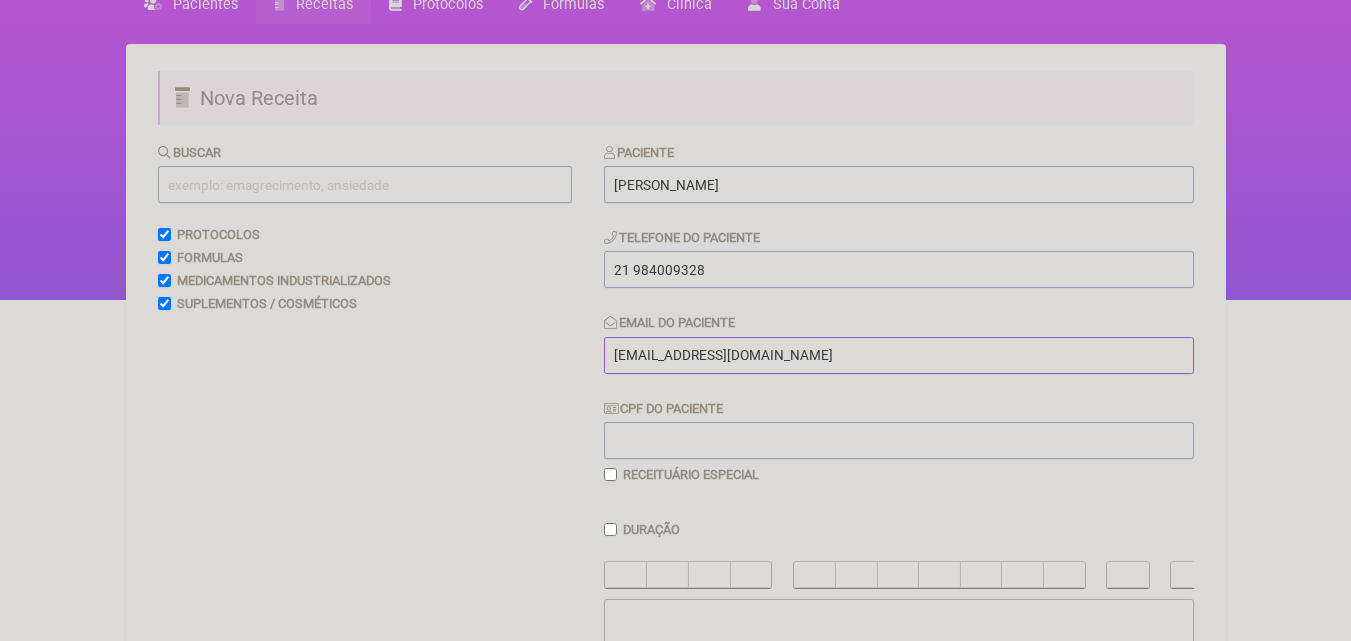 type on "[EMAIL_ADDRESS][DOMAIN_NAME]" 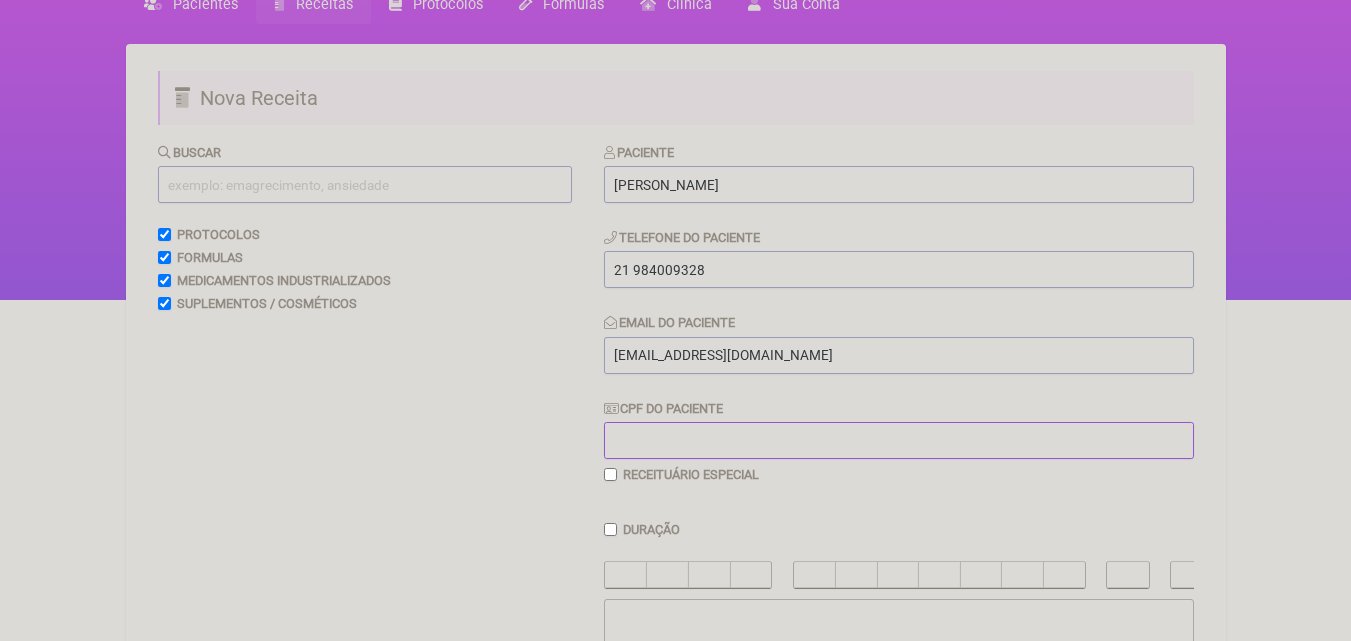 click on "CPF do Paciente" at bounding box center [899, 440] 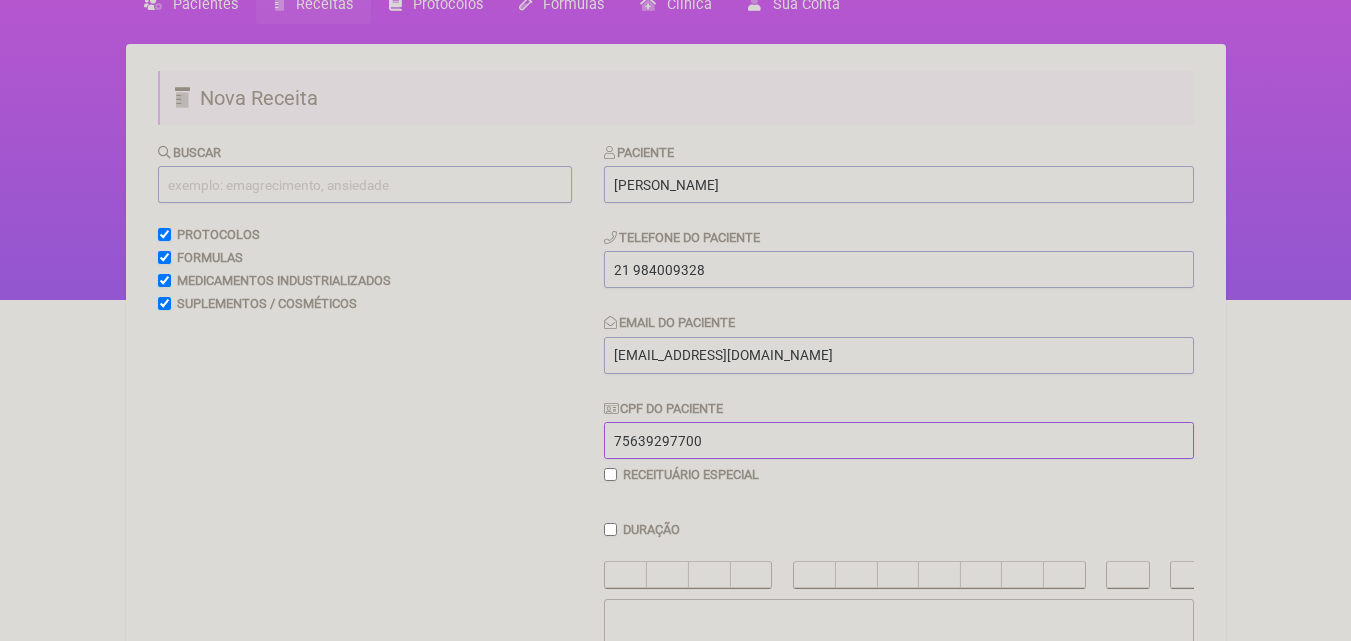 scroll, scrollTop: 200, scrollLeft: 0, axis: vertical 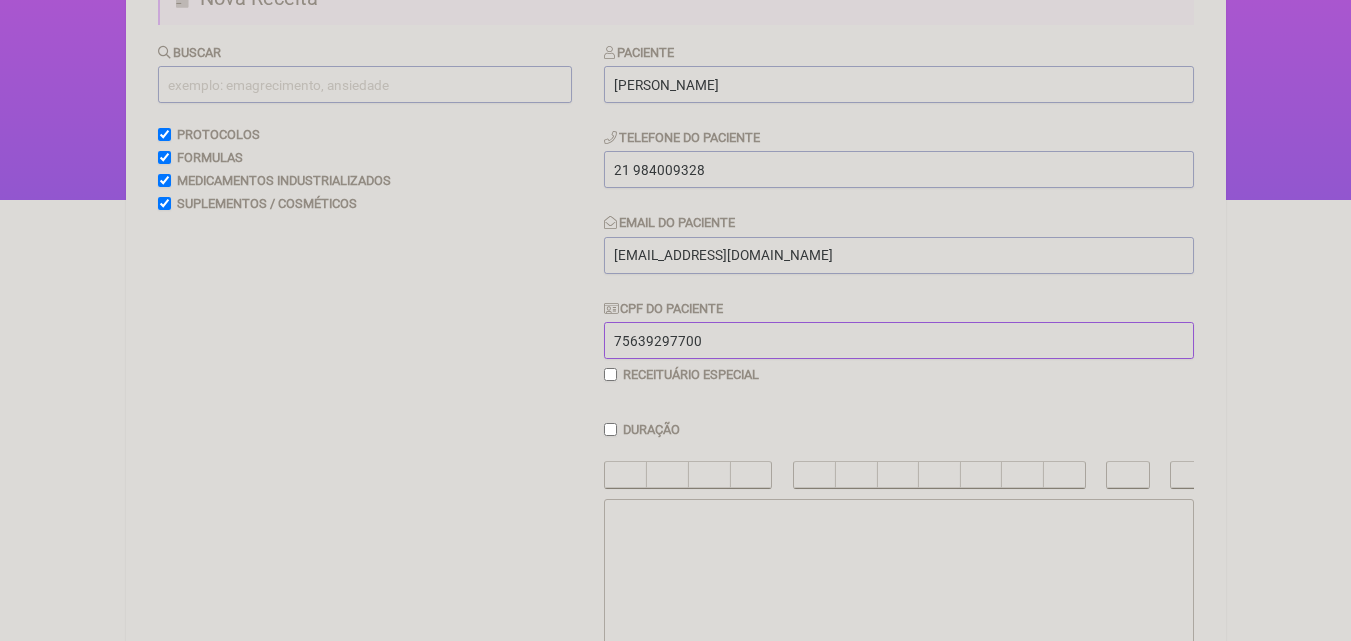 type on "75639297700" 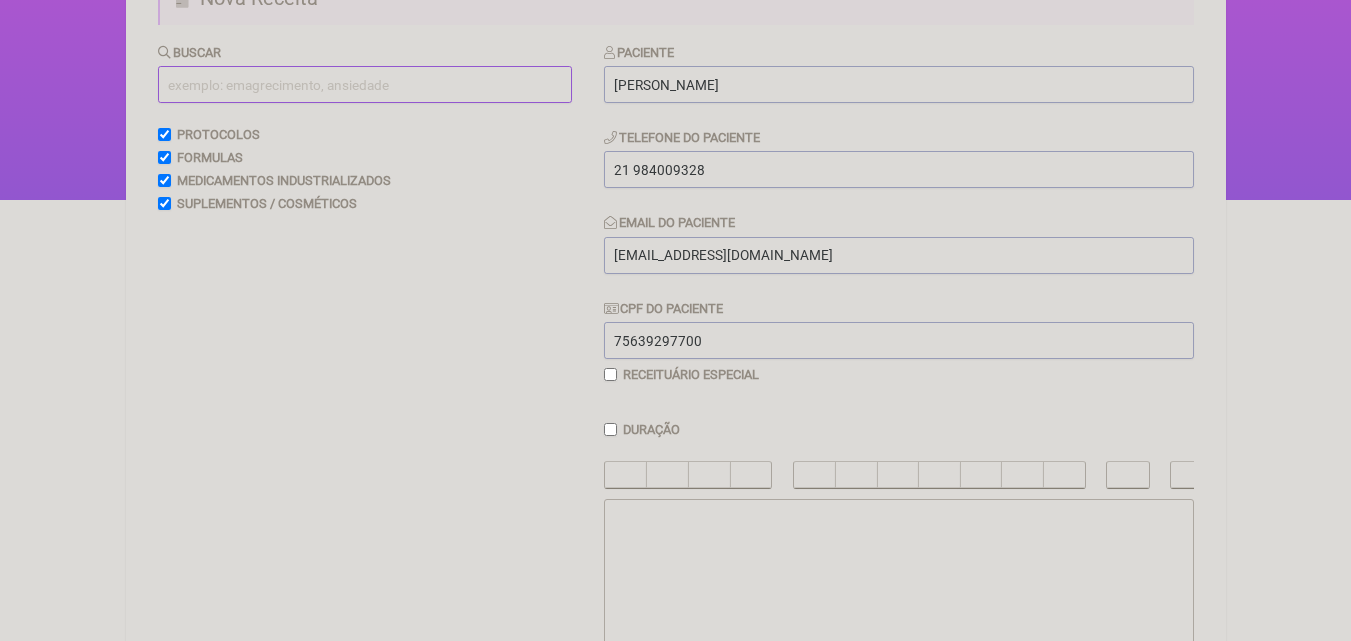 click at bounding box center (365, 84) 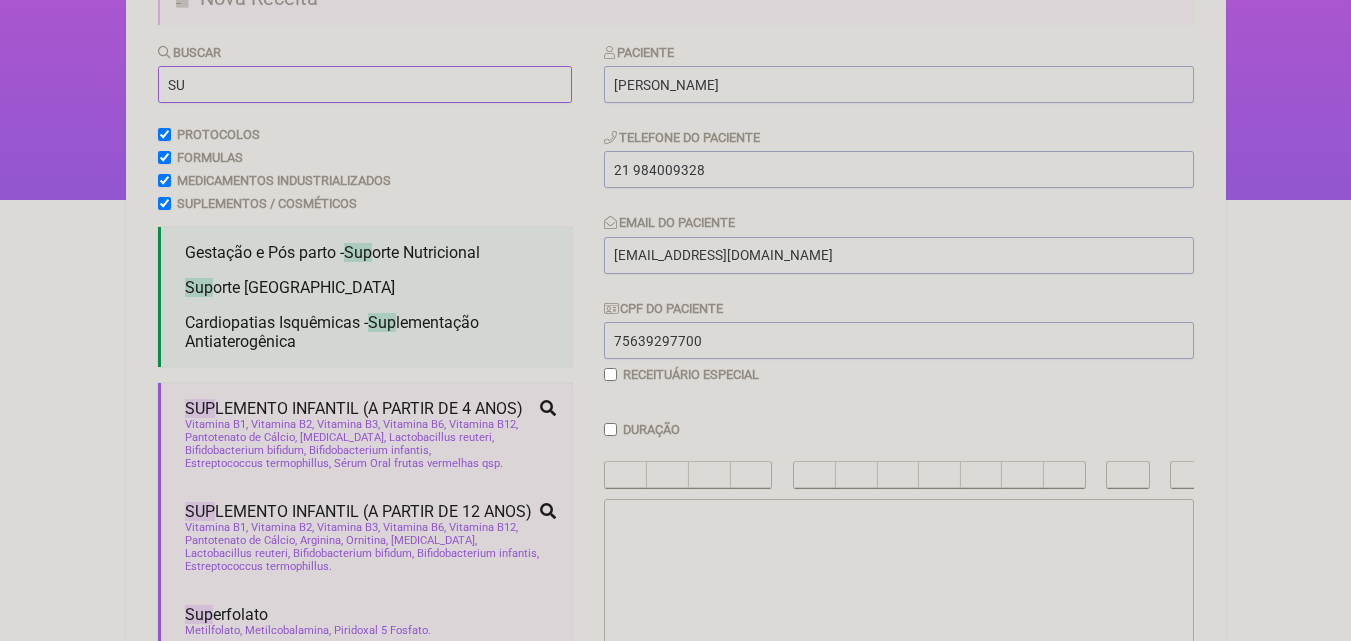 type on "S" 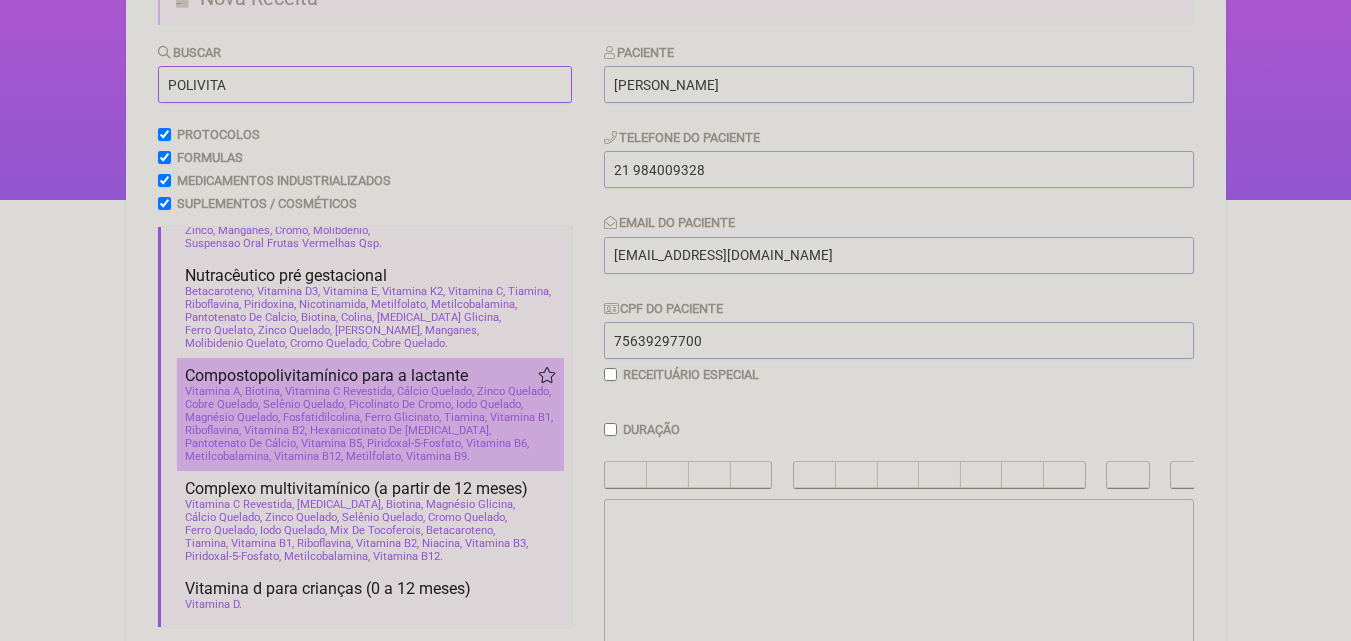 scroll, scrollTop: 914, scrollLeft: 0, axis: vertical 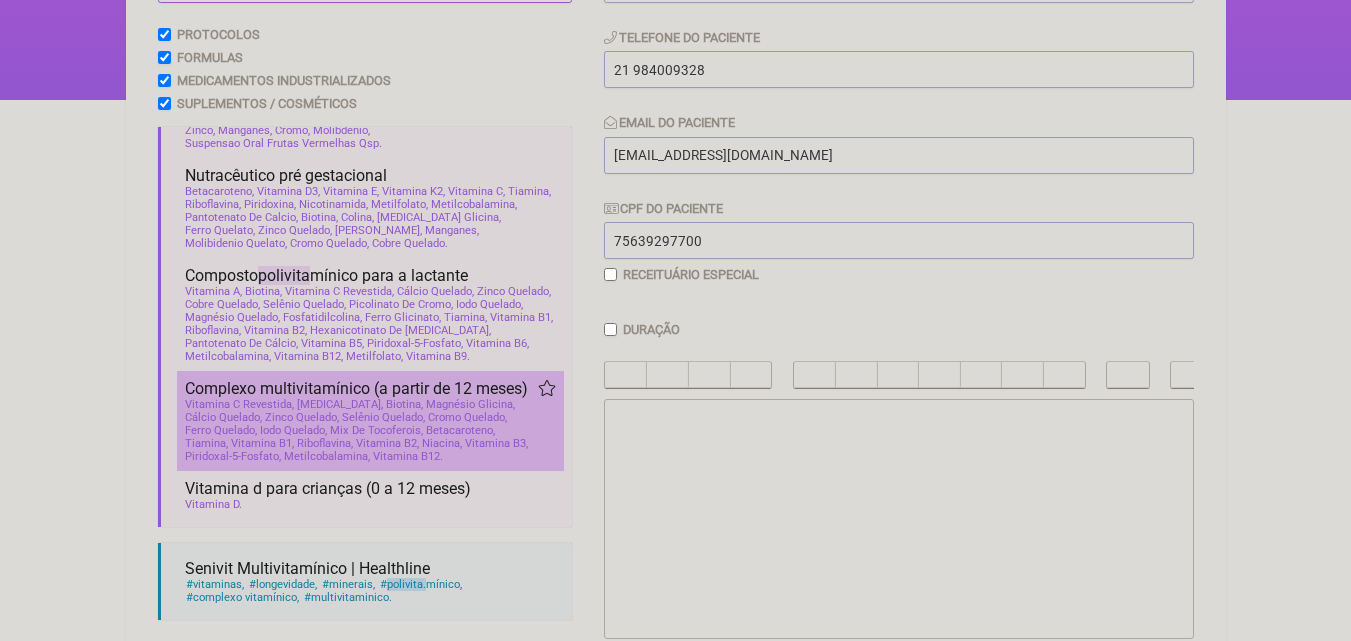 type on "POLIVITA" 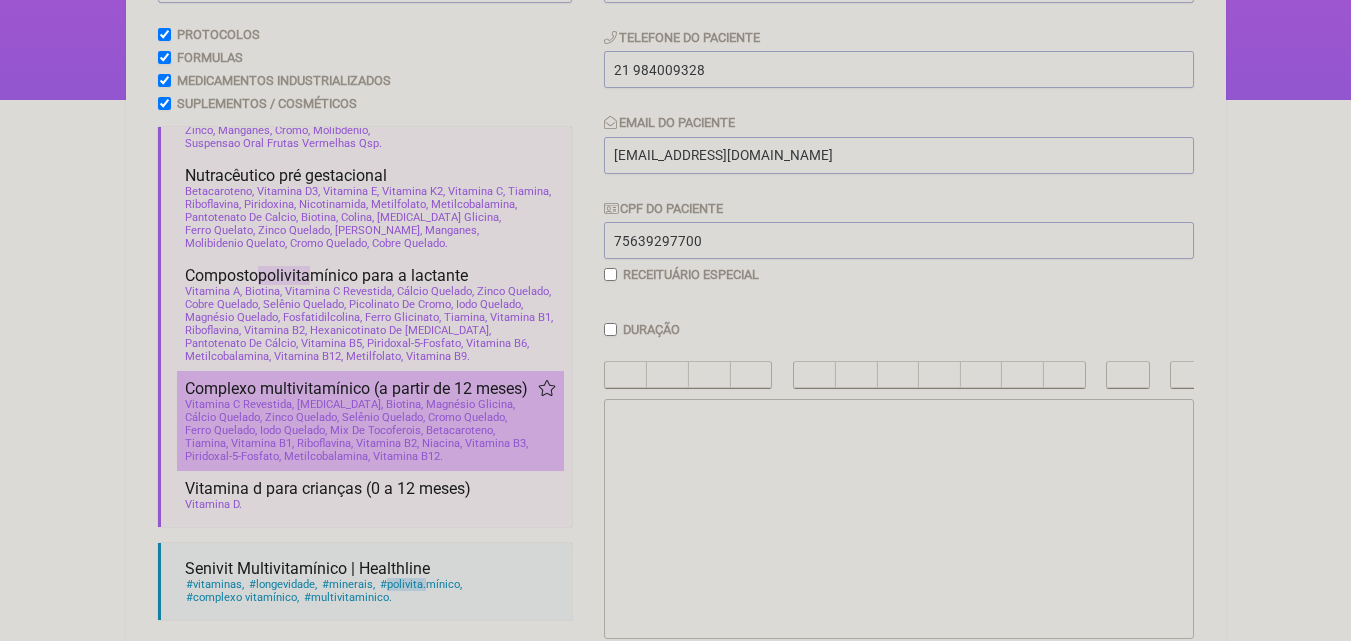 click on "Selênio Quelado" at bounding box center [383, 417] 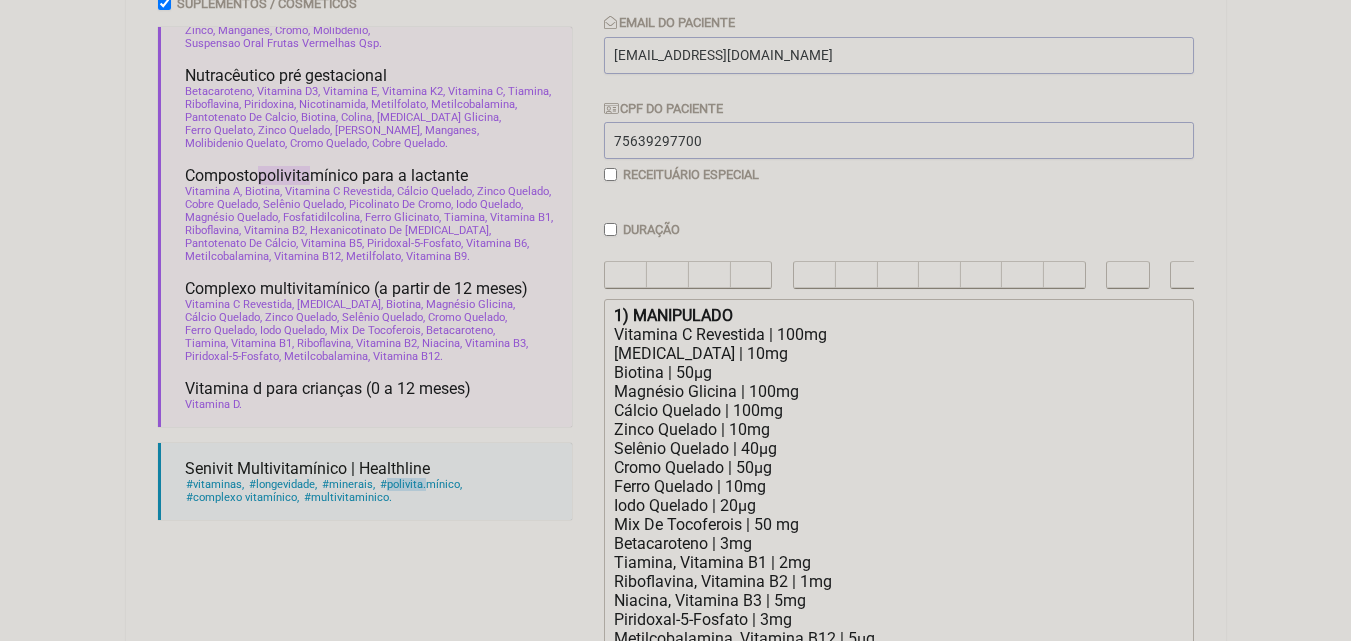scroll, scrollTop: 500, scrollLeft: 0, axis: vertical 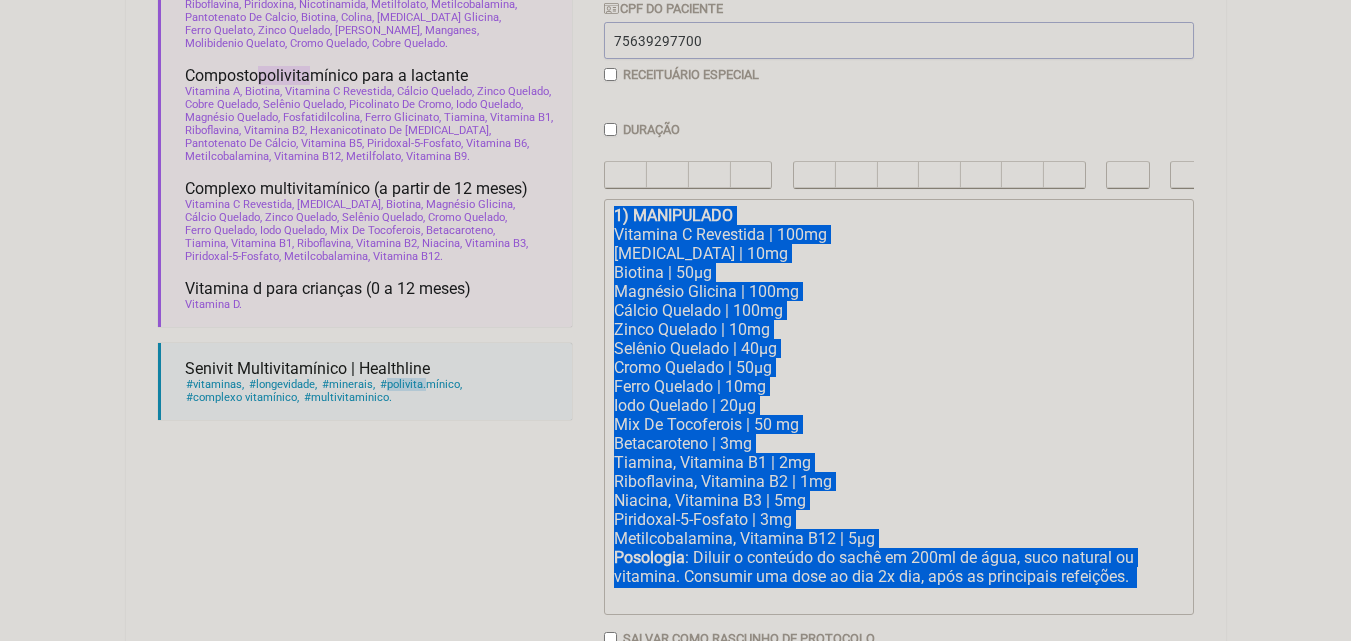 drag, startPoint x: 609, startPoint y: 229, endPoint x: 1086, endPoint y: 612, distance: 611.7336 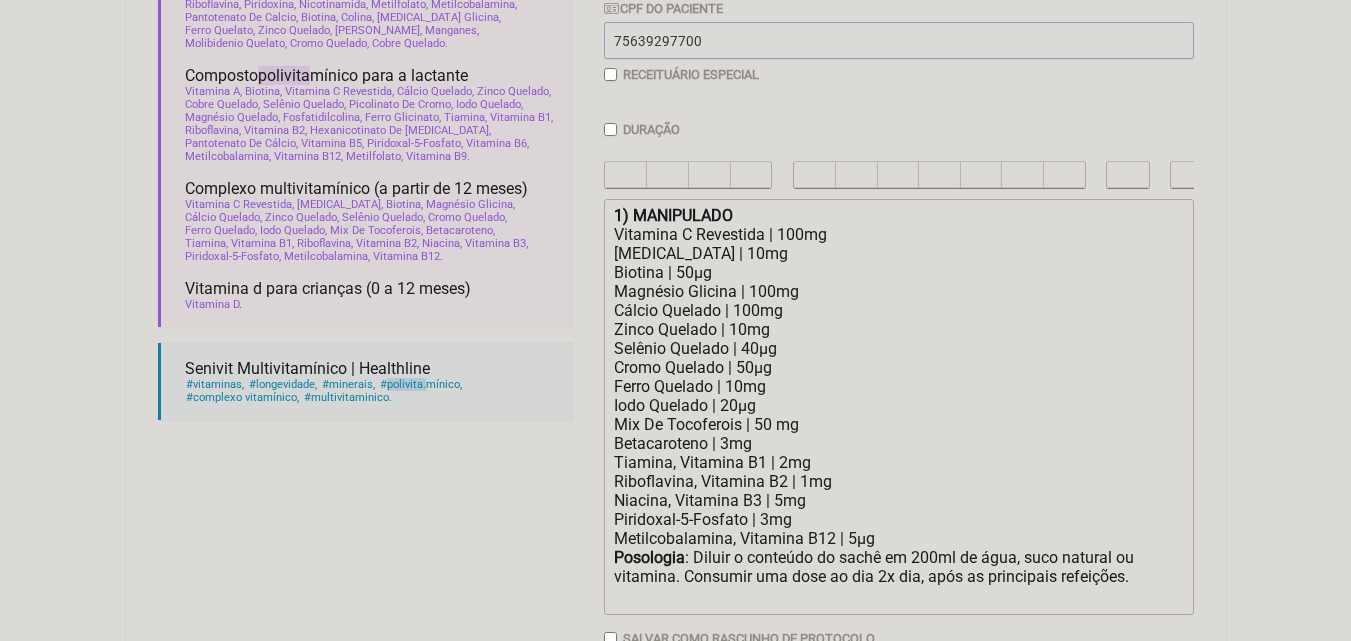 type 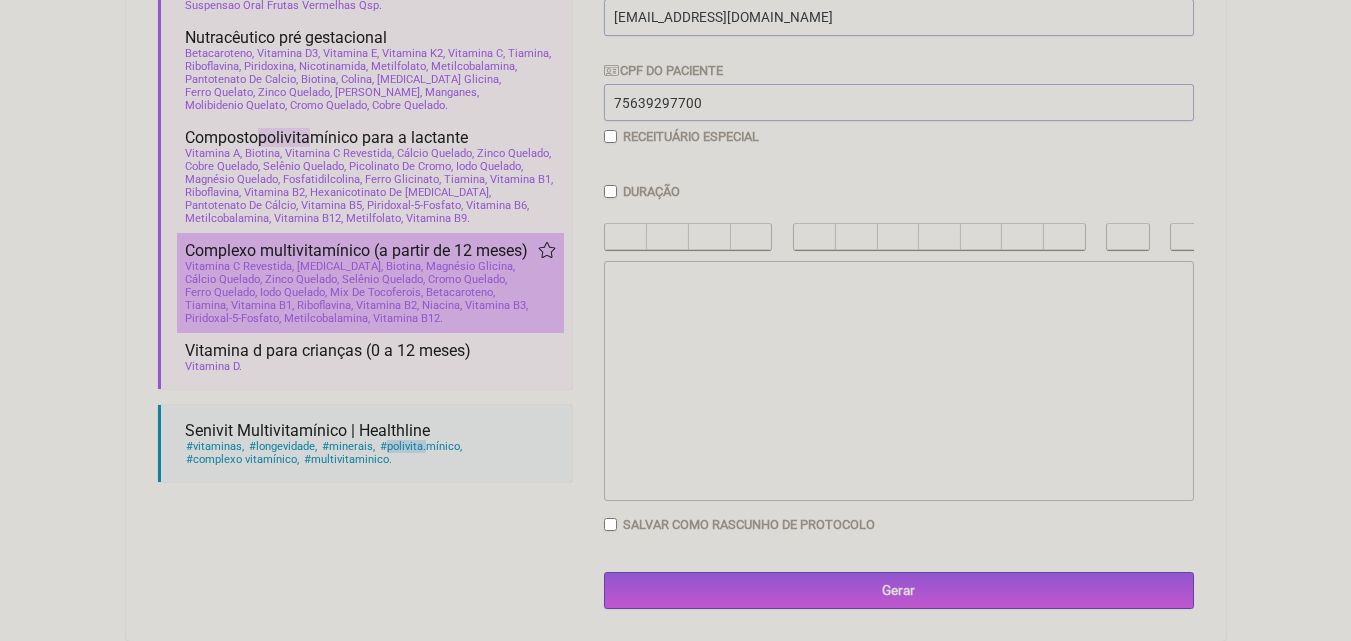 scroll, scrollTop: 733, scrollLeft: 0, axis: vertical 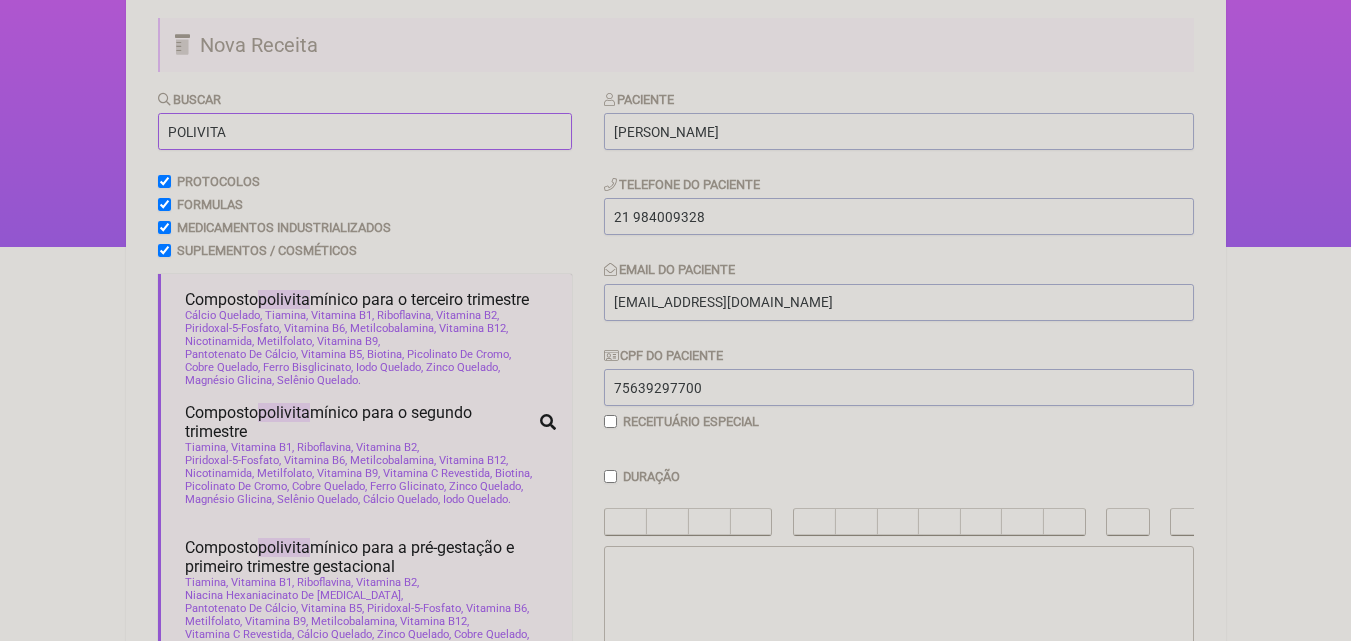 click on "POLIVITA" at bounding box center [365, 131] 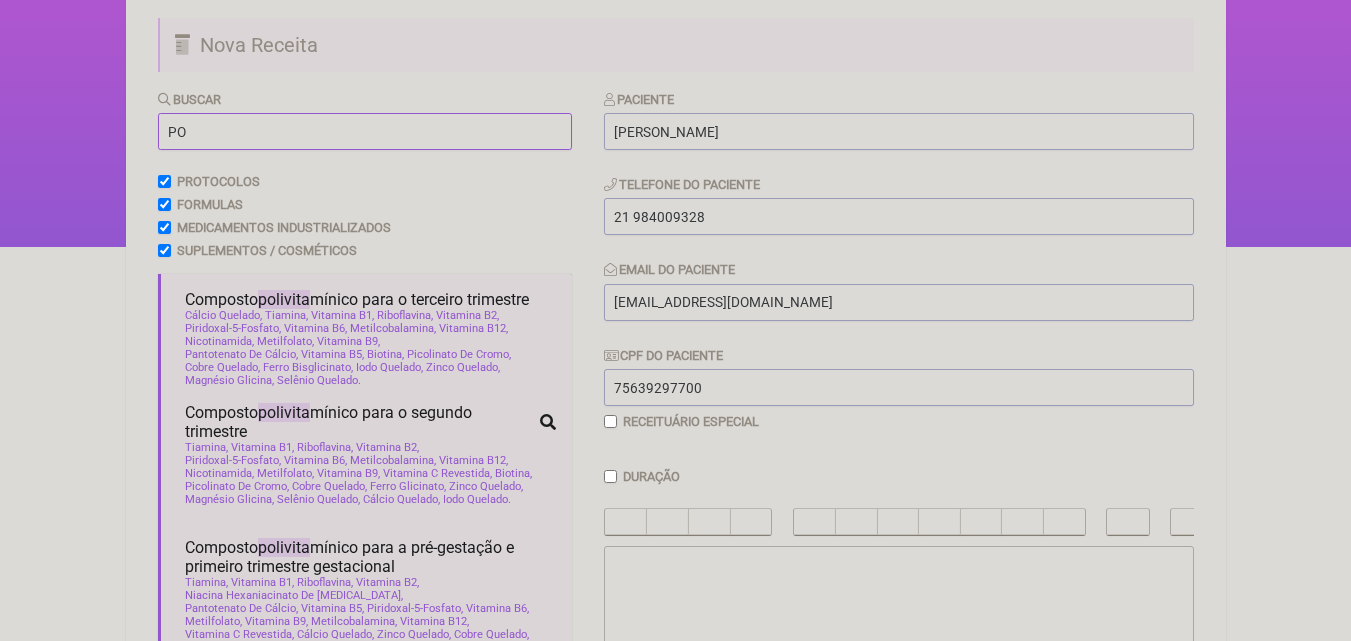 type on "P" 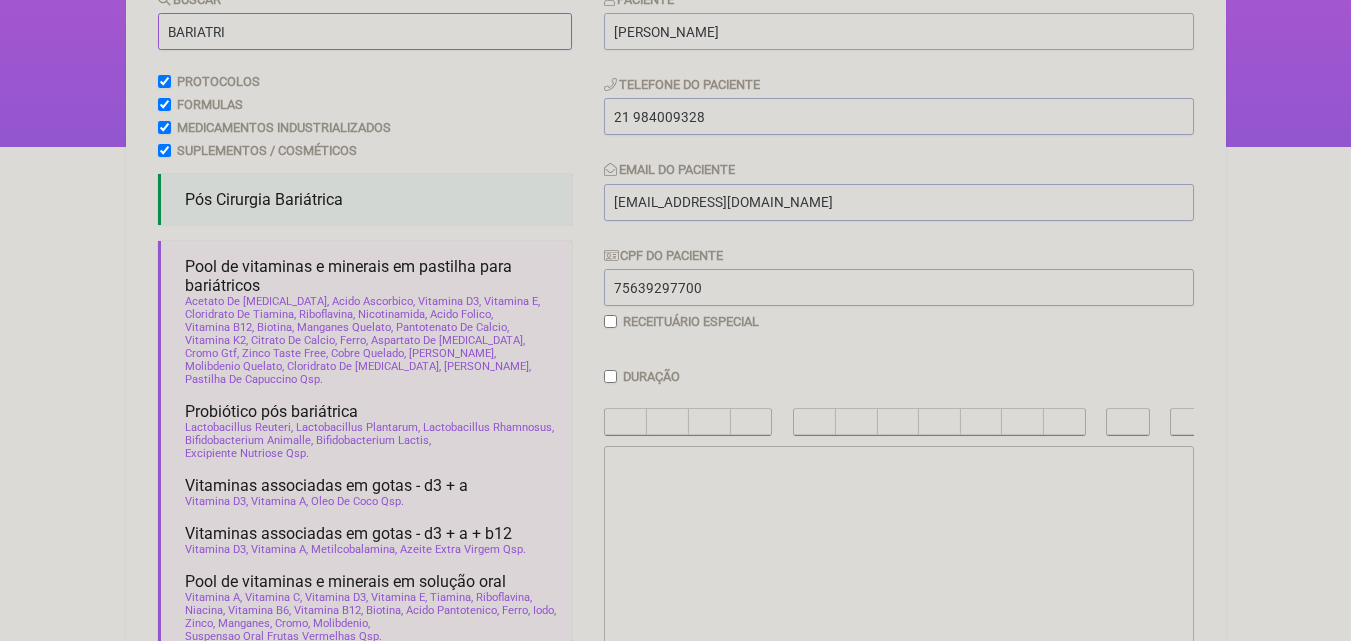 scroll, scrollTop: 353, scrollLeft: 0, axis: vertical 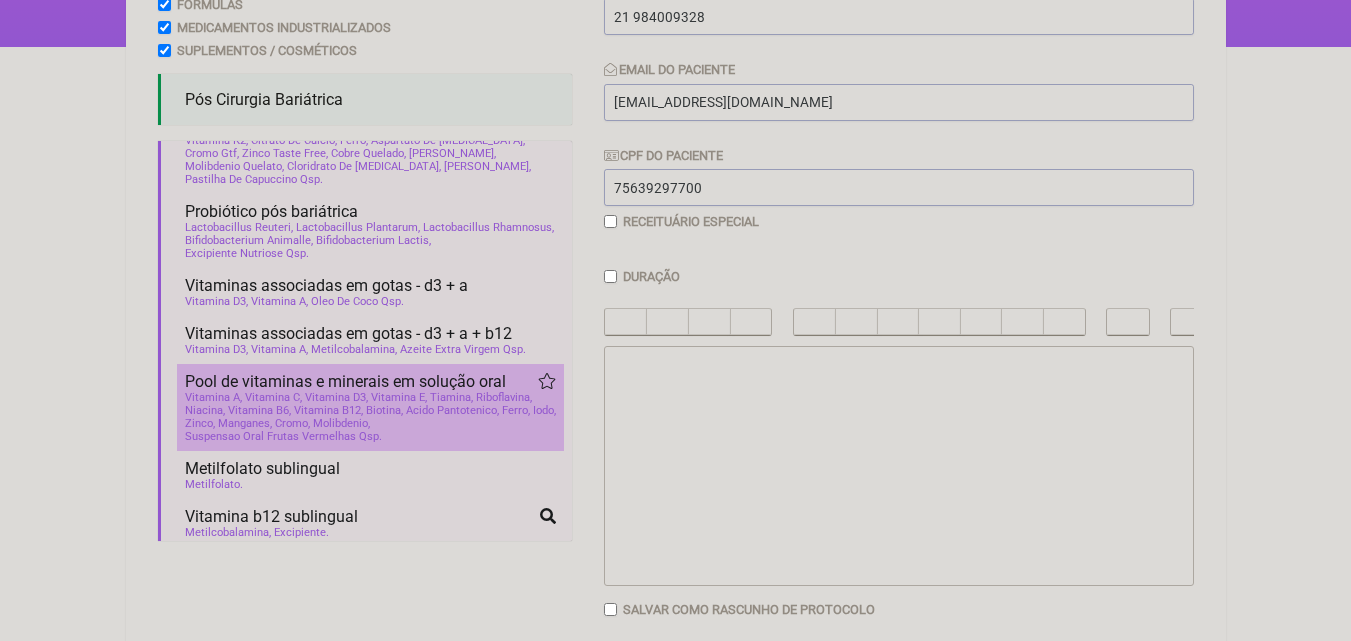 type on "BARIATRI" 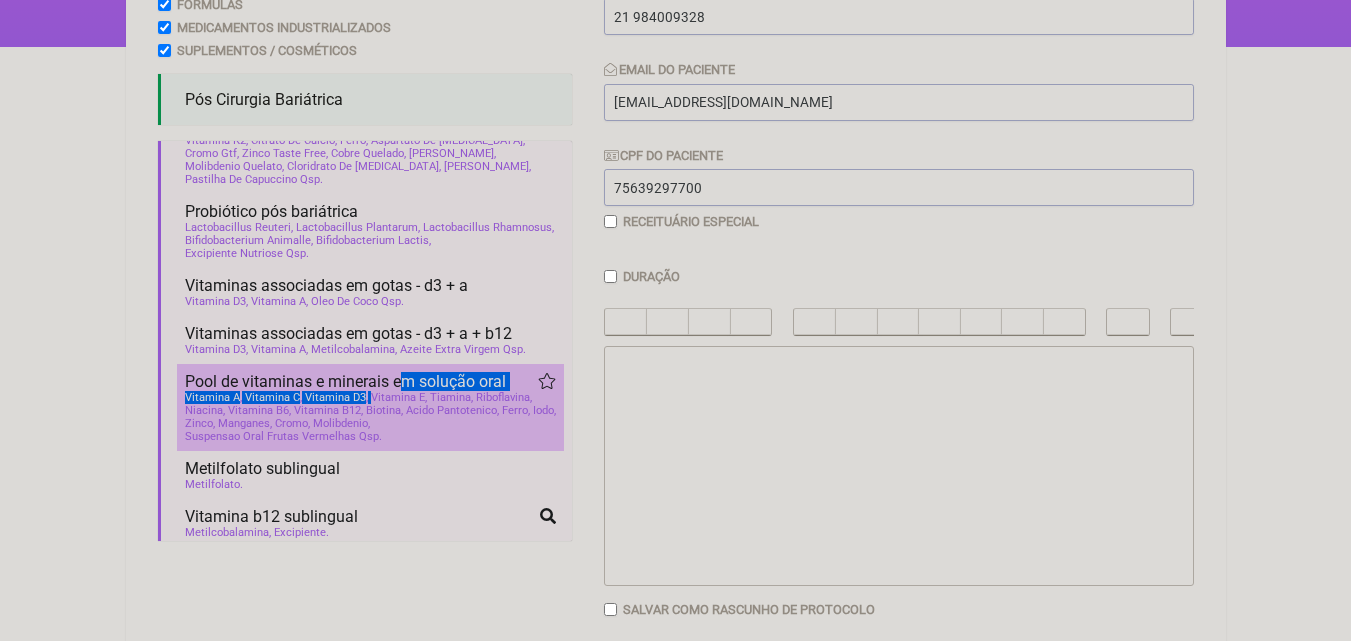 click on "Pool de vitaminas e minerais em solução oral
vitamina   nutrologia   pós bariátrica   nutrição   endocrinologia   gastroenterologia   bariátrica   polivitamínico
Vitamina A   Vitamina C   Vitamina D3   Vitamina E   Tiamina   Riboflavina   Niacina   Vitamina B6   Vitamina B12   Biotina   Acido Pantotenico   Ferro   Iodo   Zinco   Manganes   Cromo   Molibdenio   Suspensao Oral Frutas Vermelhas Qsp" at bounding box center (370, 407) 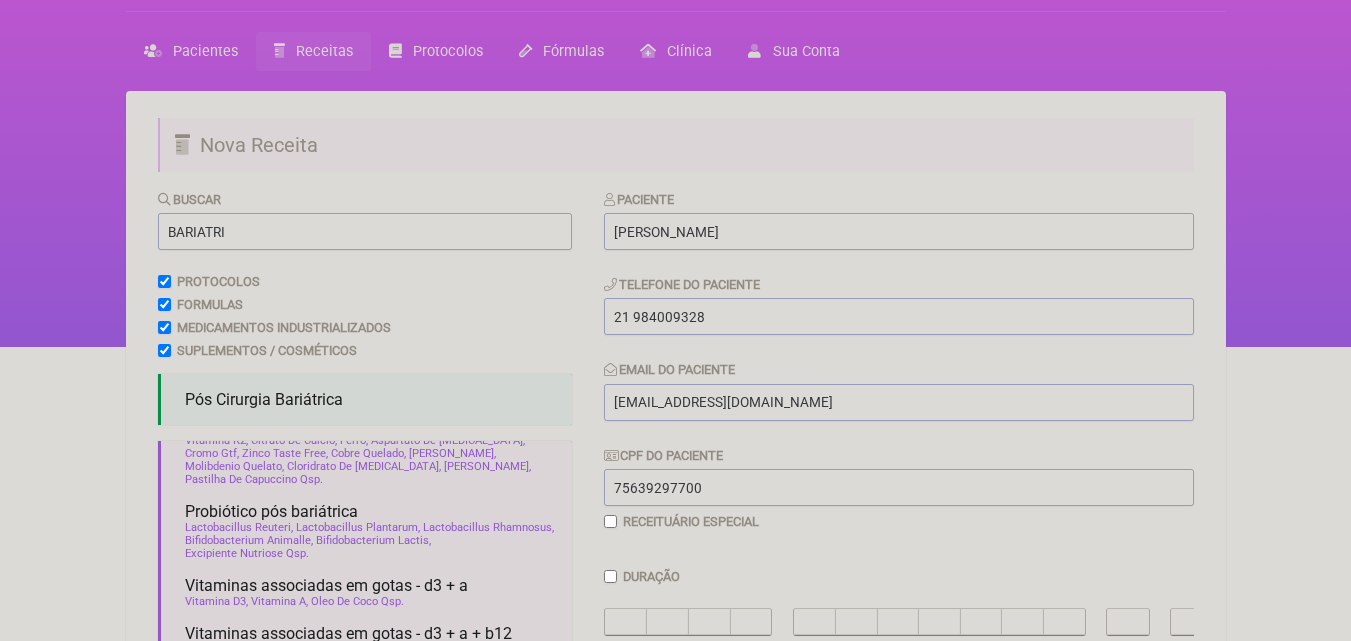 scroll, scrollTop: 153, scrollLeft: 0, axis: vertical 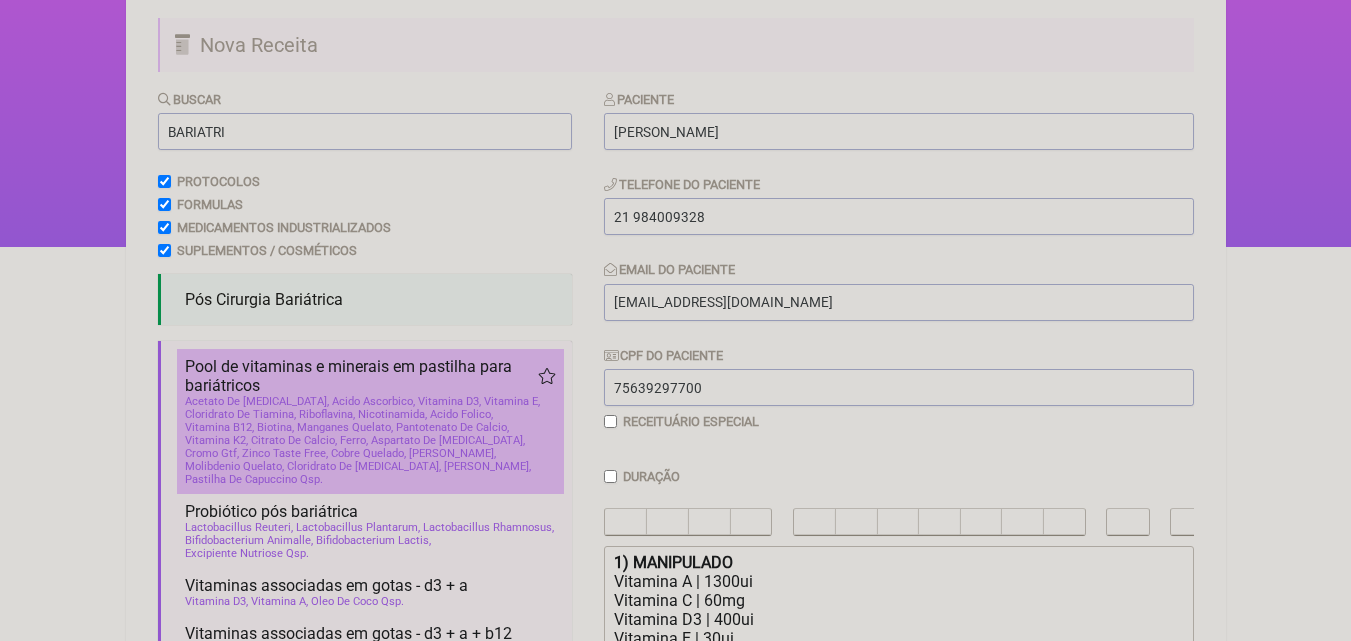 click on "Pantotenato De Calcio" at bounding box center (452, 427) 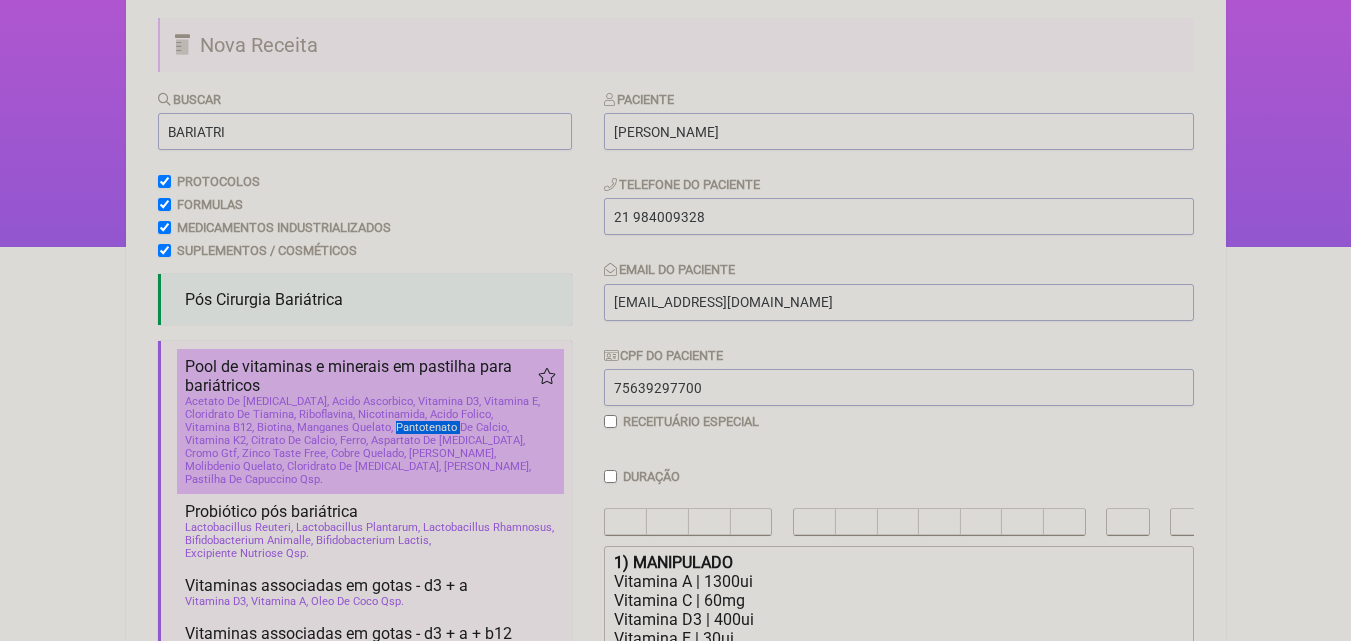 click on "Pantotenato De Calcio" at bounding box center [452, 427] 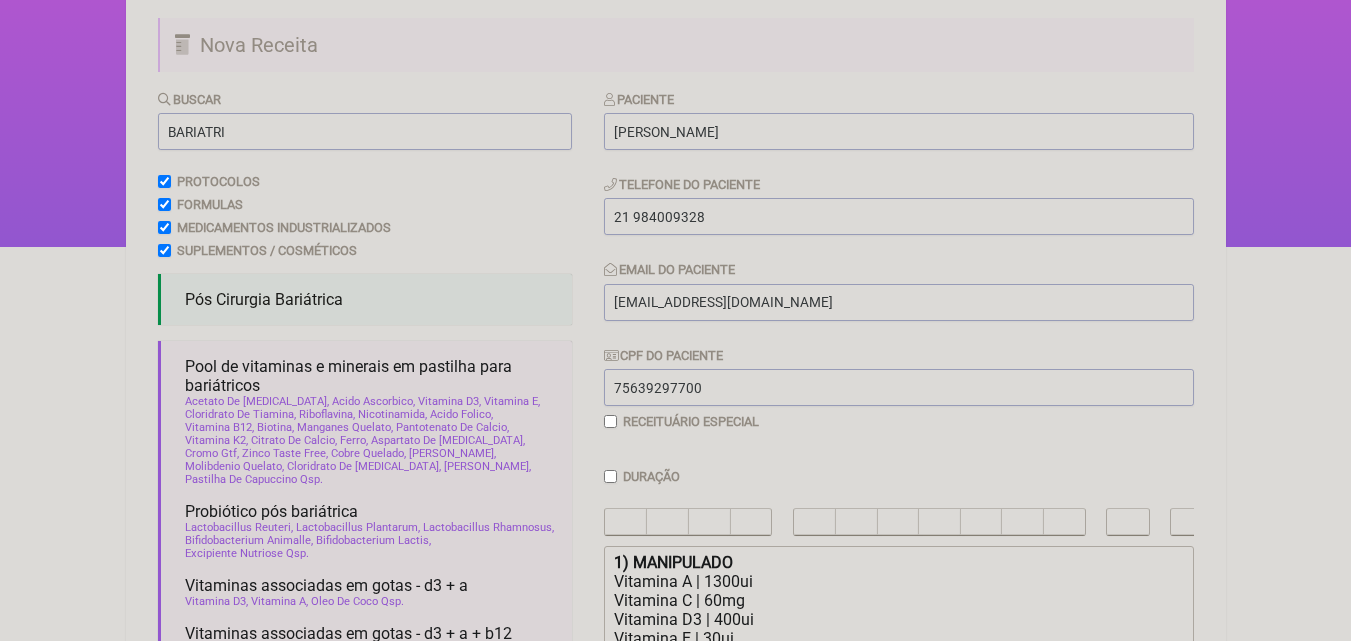 scroll, scrollTop: 453, scrollLeft: 0, axis: vertical 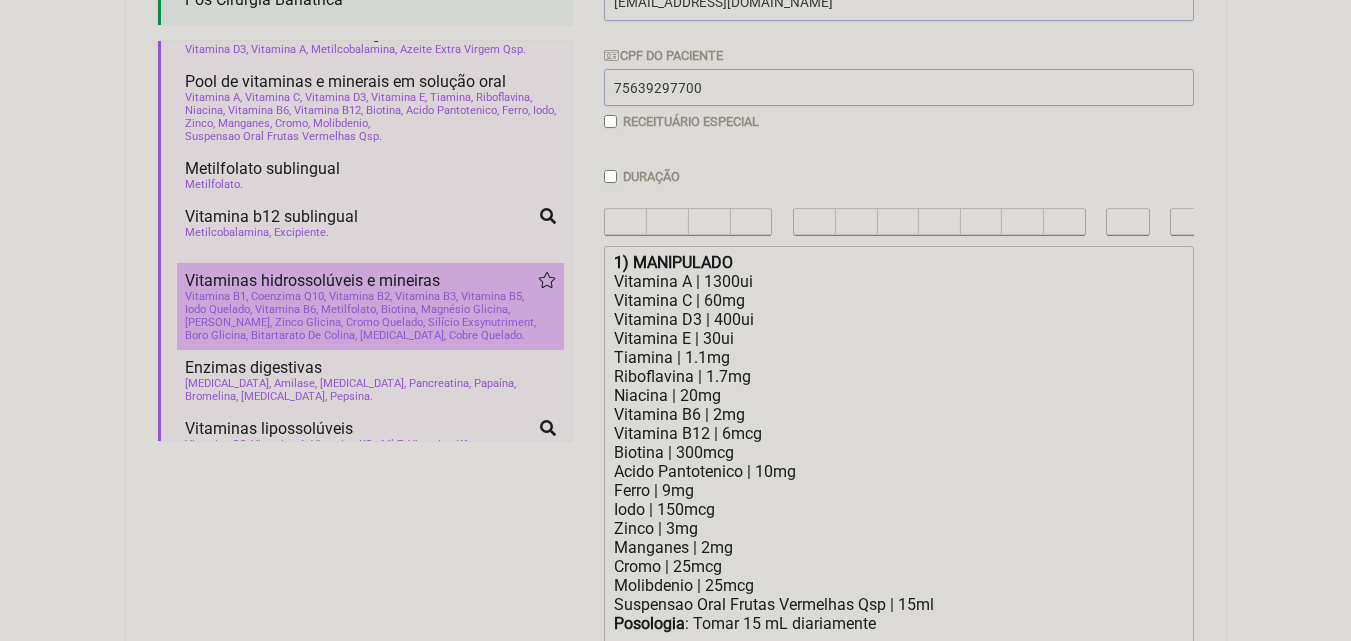 click on "Silício Exsynutriment" at bounding box center [482, 322] 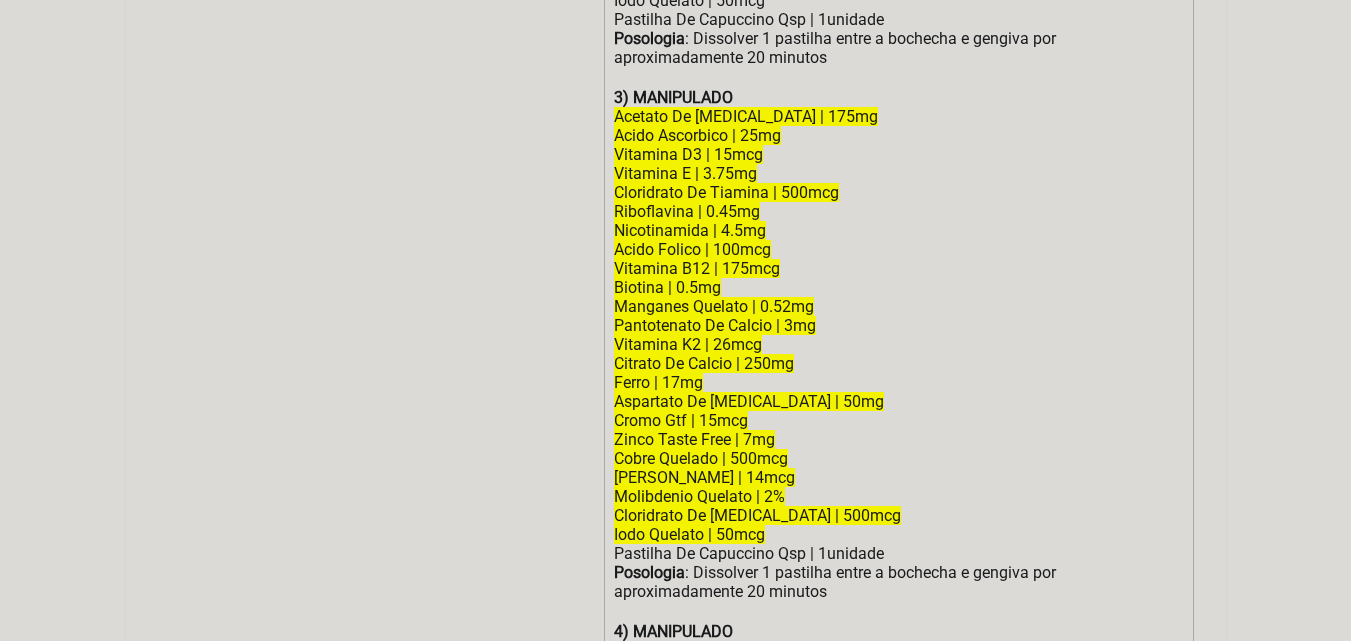 scroll, scrollTop: 1353, scrollLeft: 0, axis: vertical 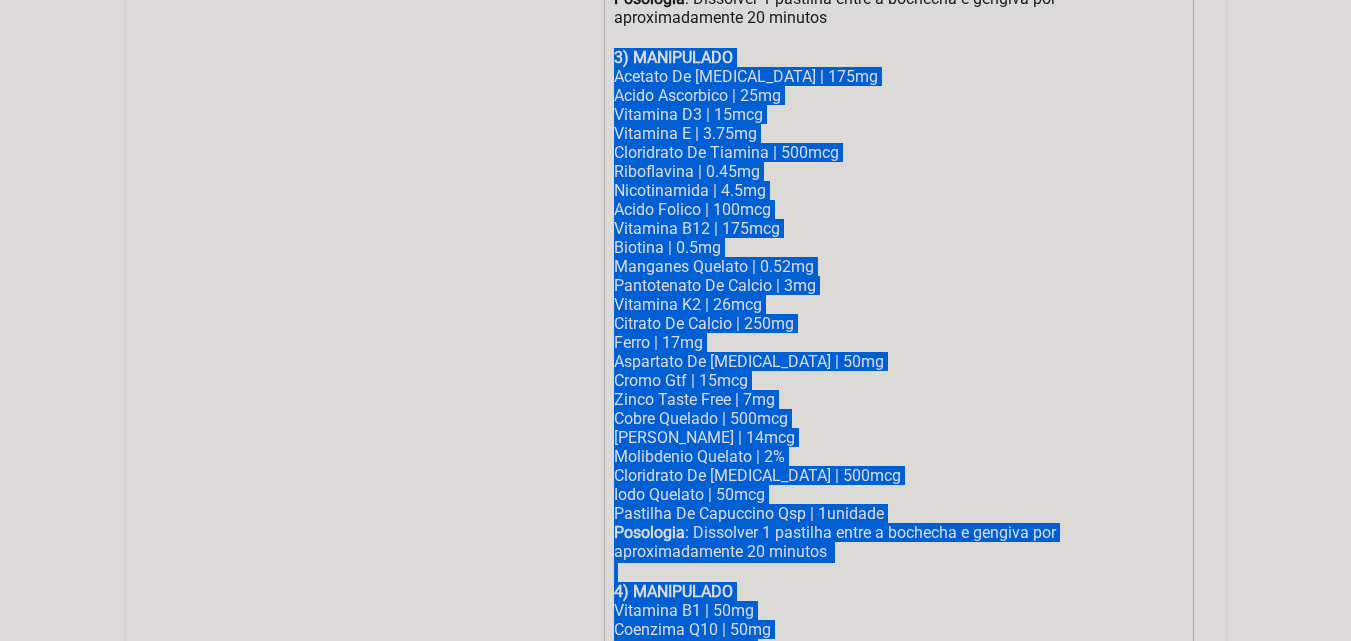 drag, startPoint x: 610, startPoint y: 310, endPoint x: 824, endPoint y: 635, distance: 389.1285 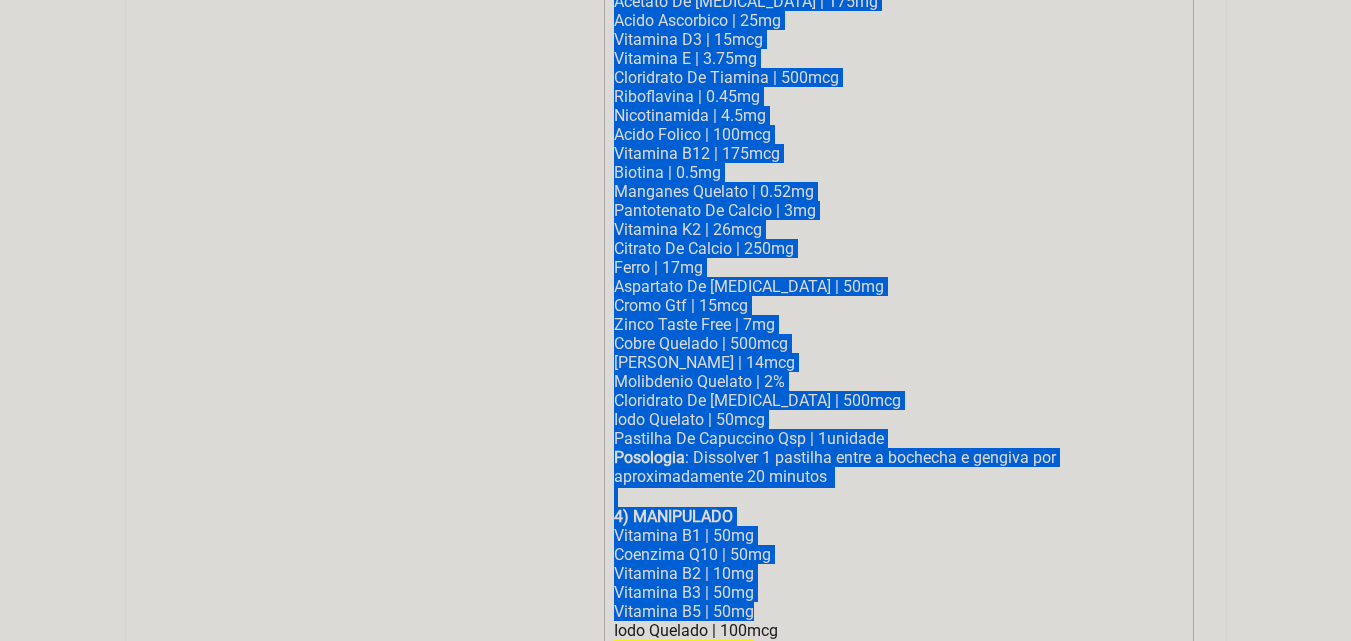 click on "Vitamina B1 | 50mg" 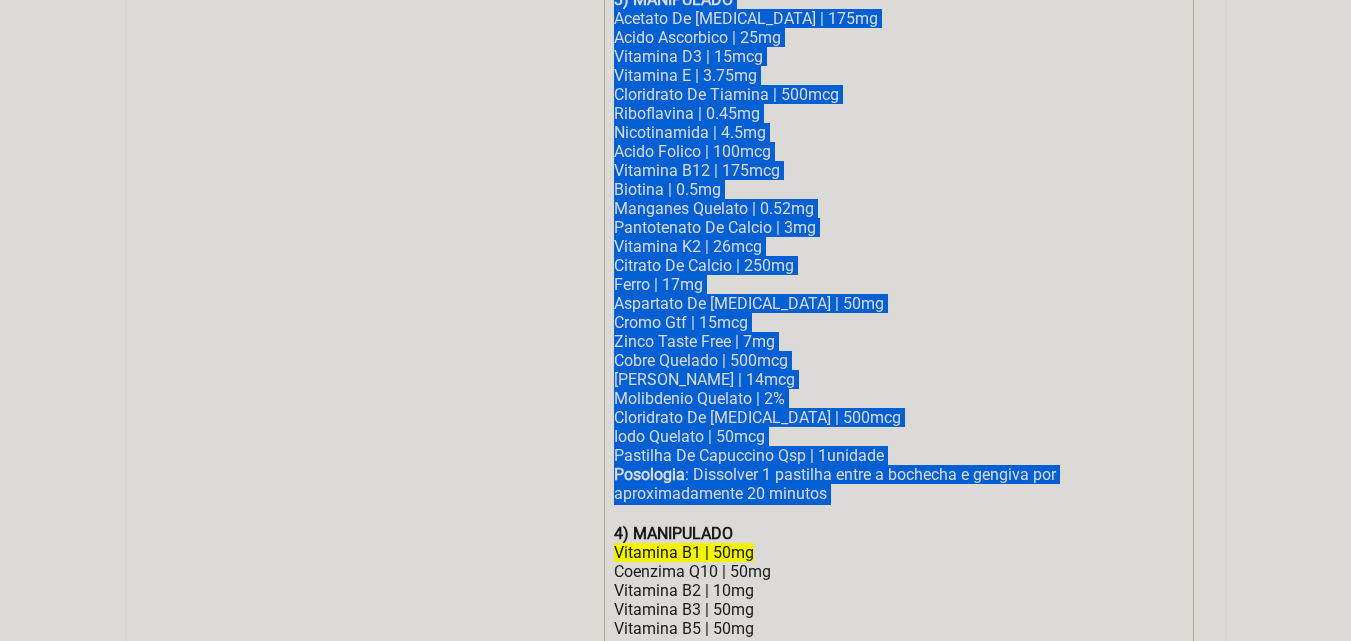 drag, startPoint x: 844, startPoint y: 502, endPoint x: 612, endPoint y: 17, distance: 537.63275 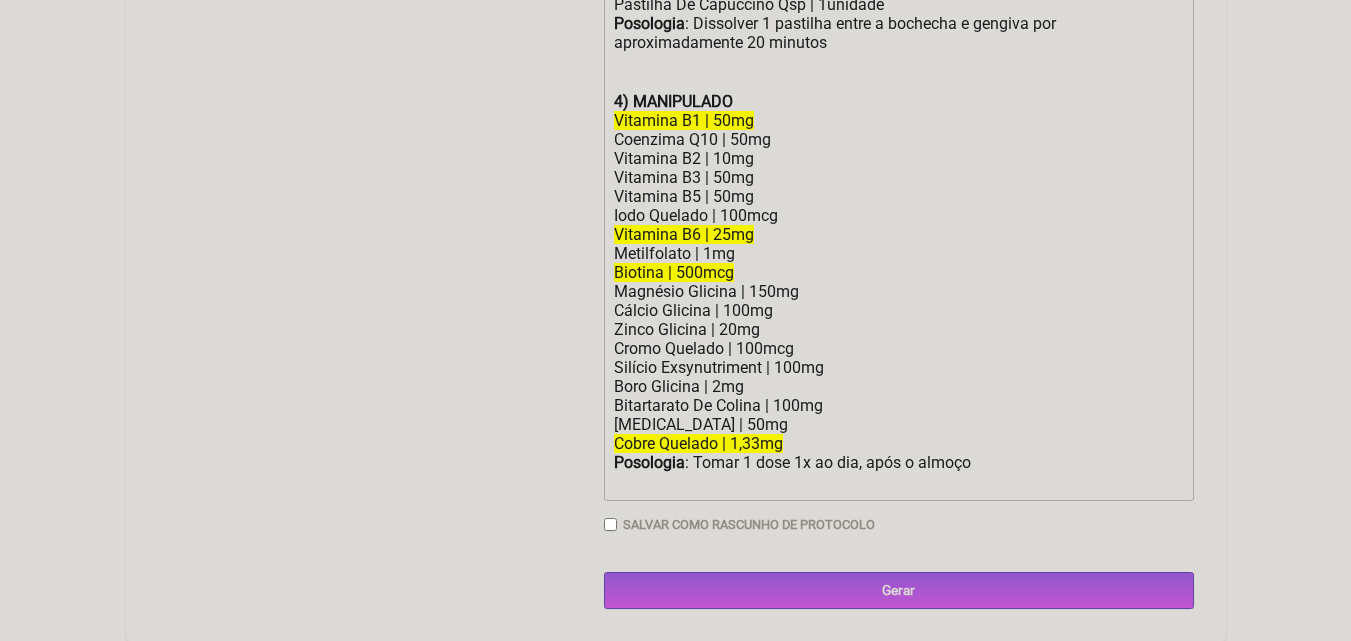 scroll, scrollTop: 1183, scrollLeft: 0, axis: vertical 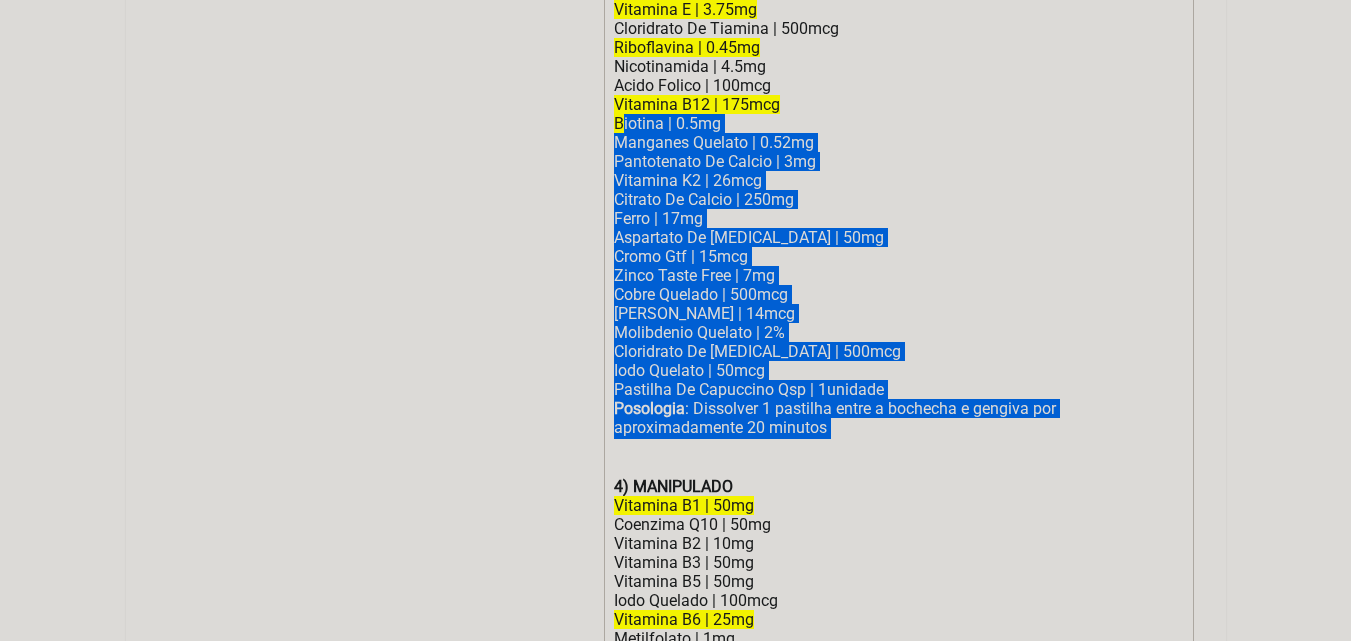 drag, startPoint x: 857, startPoint y: 453, endPoint x: 621, endPoint y: 134, distance: 396.80853 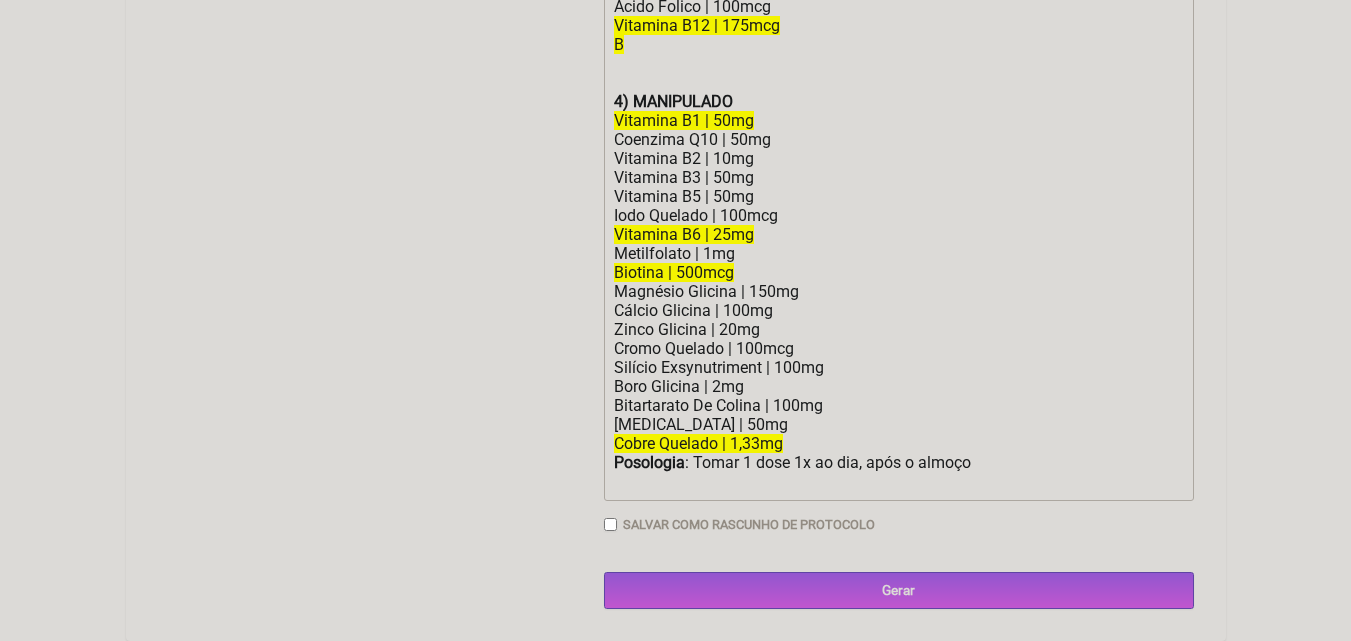 scroll, scrollTop: 977, scrollLeft: 0, axis: vertical 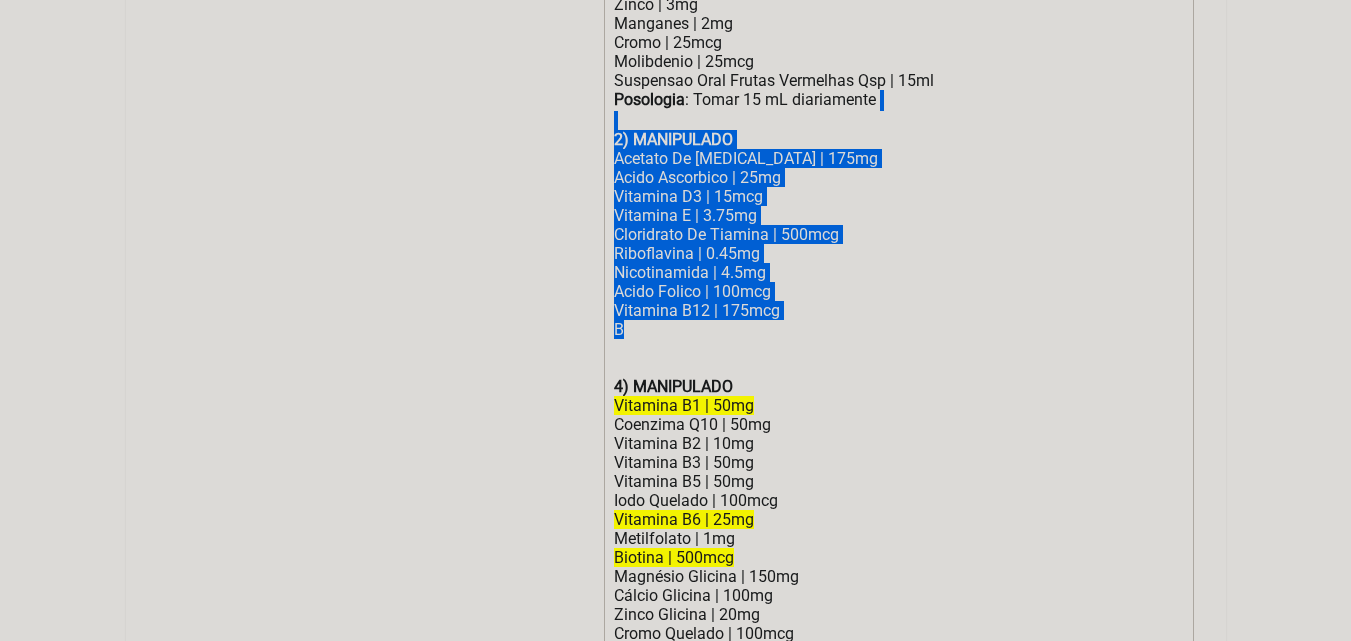 drag, startPoint x: 666, startPoint y: 346, endPoint x: 605, endPoint y: 133, distance: 221.56264 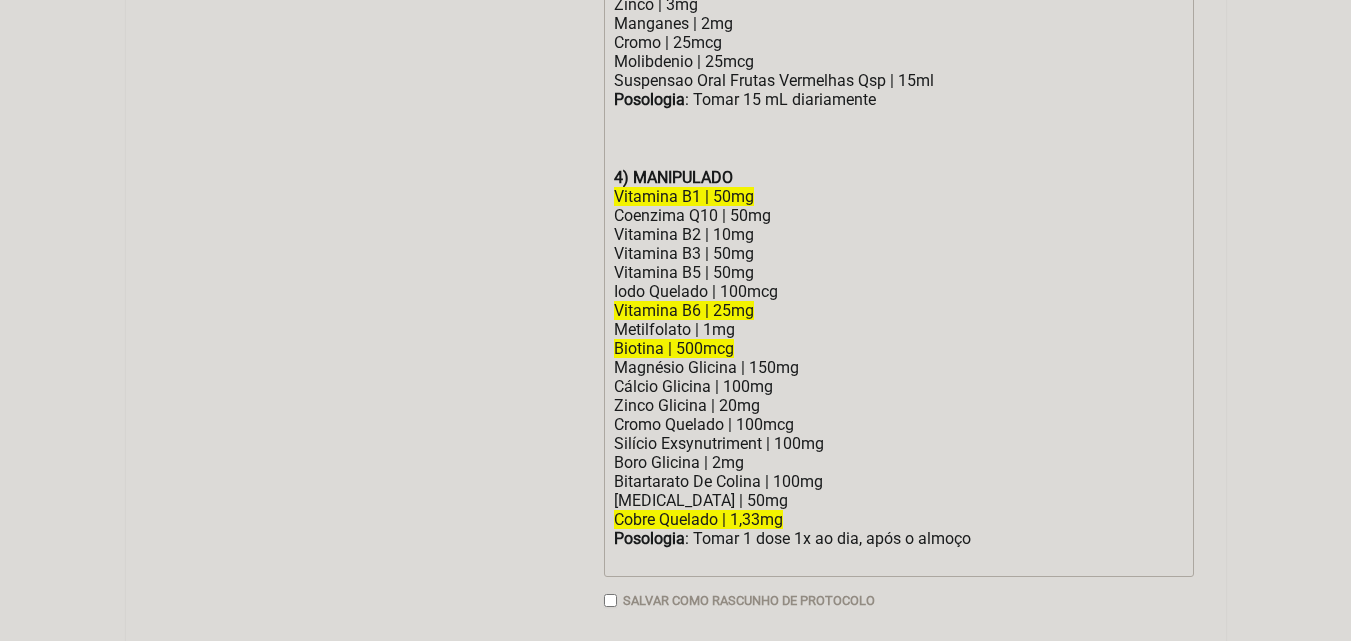 scroll, scrollTop: 777, scrollLeft: 0, axis: vertical 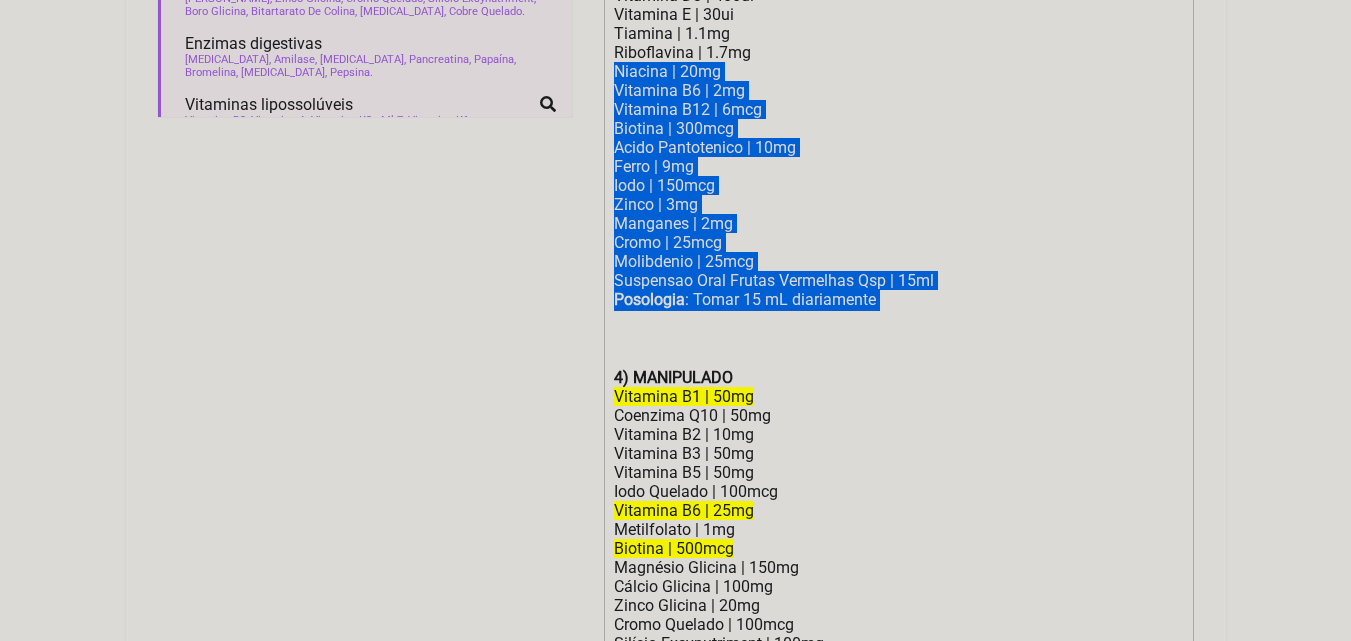 drag, startPoint x: 888, startPoint y: 305, endPoint x: 655, endPoint y: 85, distance: 320.45123 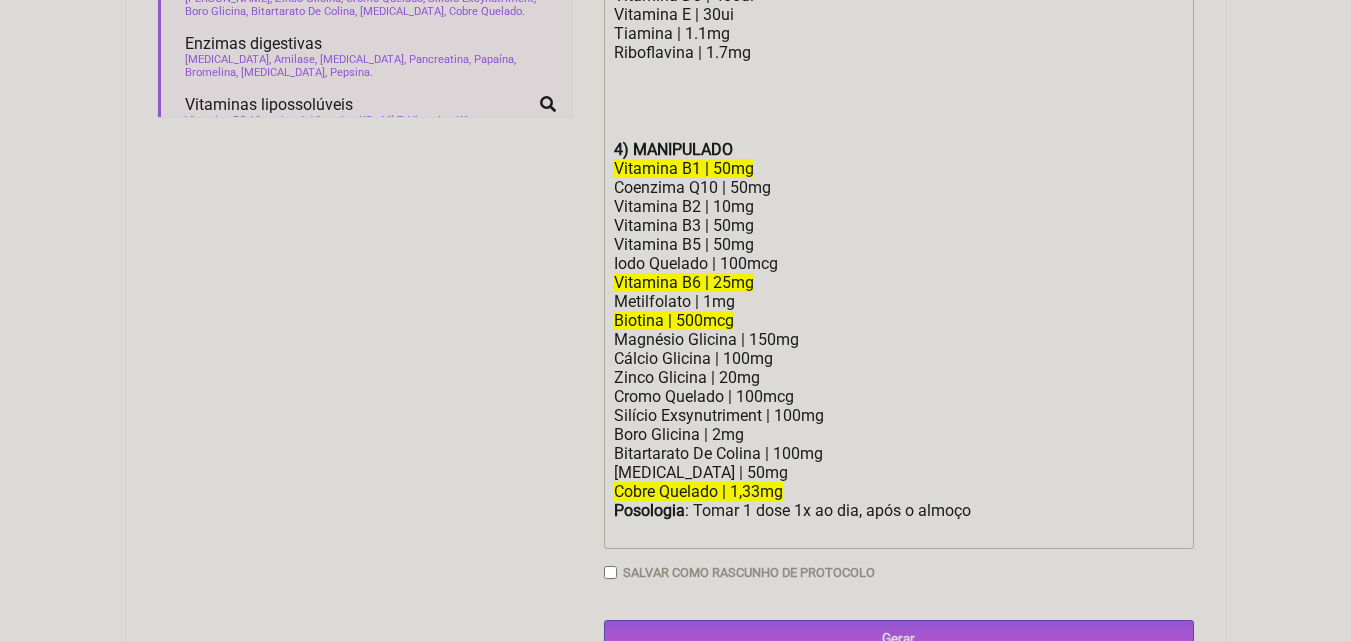 scroll, scrollTop: 577, scrollLeft: 0, axis: vertical 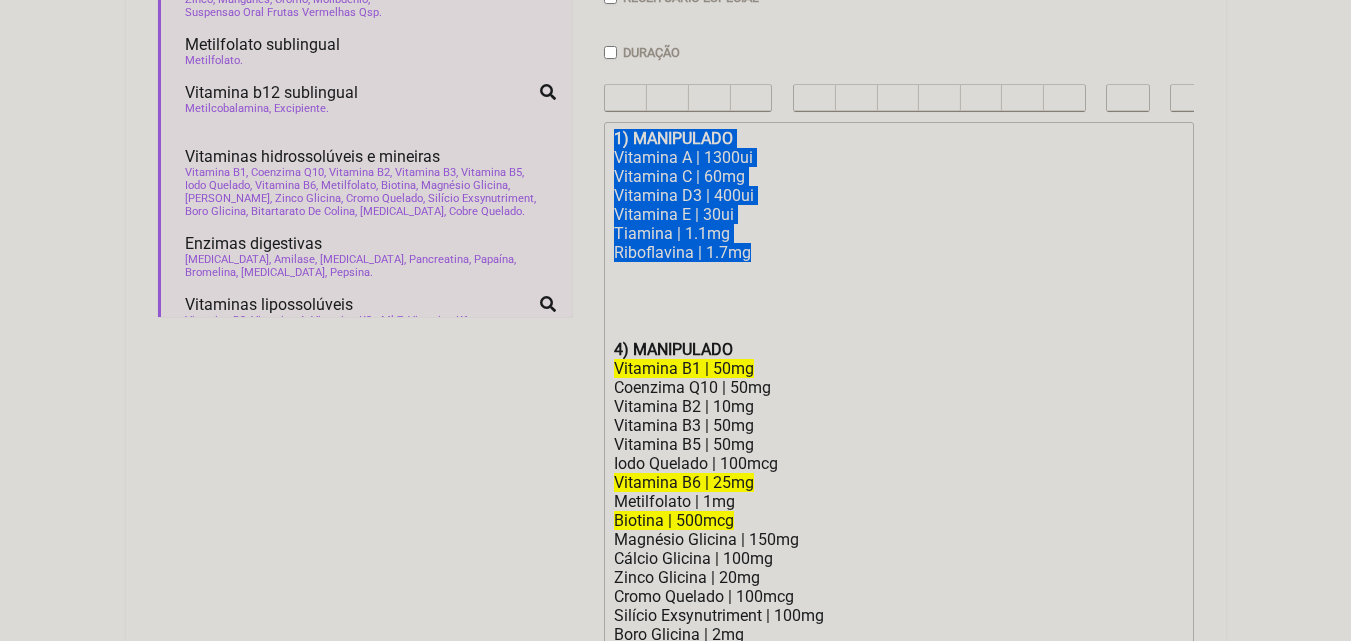 drag, startPoint x: 776, startPoint y: 266, endPoint x: 612, endPoint y: 151, distance: 200.30228 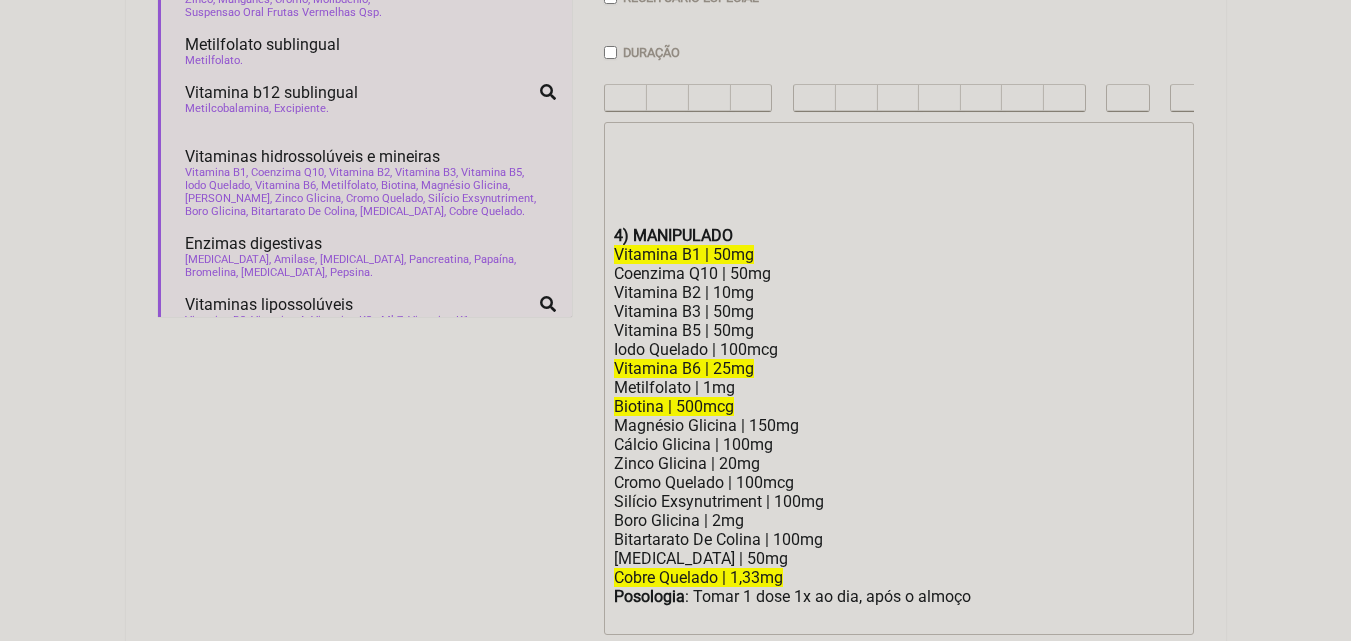 click on "ㅤ 4) MANIPULADO Vitamina B1 | 50mg Coenzima Q10 | 50mg Vitamina B2 | 10mg Vitamina B3 | 50mg Vitamina B5 | 50mg Iodo Quelado | 100mcg Vitamina B6 | 25mg Metilfolato | 1mg Biotina | 500mcg Magnésio Glicina | 150mg Cálcio Glicina | 100mg Zinco Glicina | 20mg Cromo Quelado | 100mcg Silício Exsynutriment | 100mg Boro Glicina | 2mg Bitartarato De Colina | 100mg Inositol | 50mg Cobre Quelado | 1,33mg Posologia : Tomar 1 dose 1x ao dia, após o almoço ㅤ" 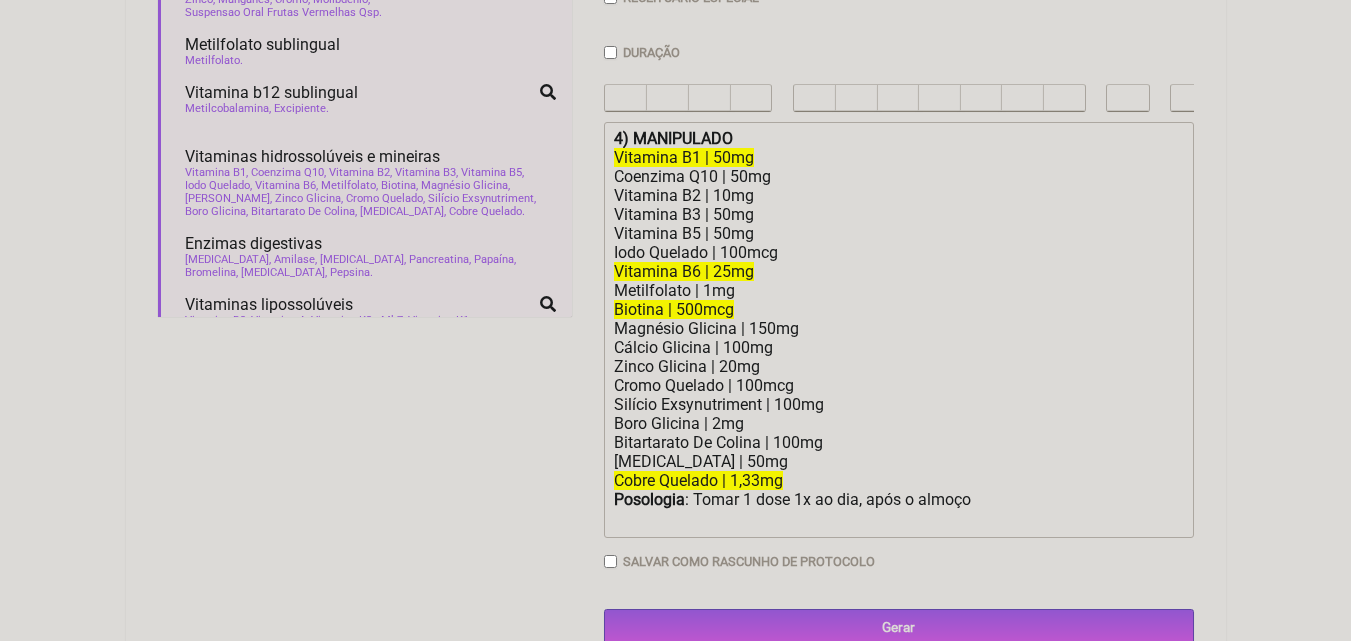 click on "4) MANIPULADO" 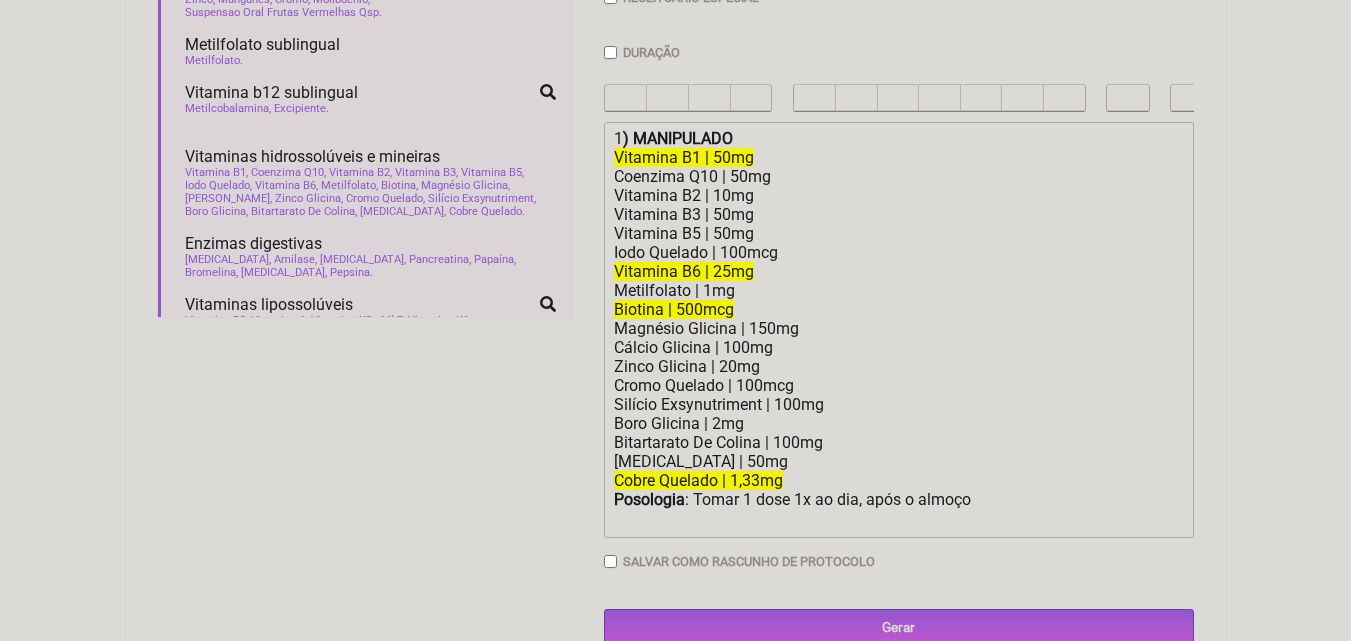 type on "<div>1<strong>) MANIPULADO</strong></div><div><del>Vitamina B1 | 50mg</del></div><div>Coenzima Q10 | 50mg</div><div>Vitamina B2 | 10mg</div><div>Vitamina B3 | 50mg</div><div>Vitamina B5 | 50mg</div><div>Iodo Quelado | 100mcg</div><div><del>Vitamina B6 | 25mg</del></div><div>Metilfolato | 1mg</div><div><del>Biotina | 500mcg</del></div><div>Magnésio Glicina | 150mg</div><div>Cálcio Glicina | 100mg</div><div>Zinco Glicina | 20mg</div><div>Cromo Quelado | 100mcg</div><div>Silício Exsynutriment | 100mg</div><div>Boro Glicina | 2mg</div><div>Bitartarato De Colina | 100mg</div><div>Inositol | 50mg</div><div><del>Cobre Quelado | 1,33mg</del></div><div><strong>Posologia</strong>: Tomar 1 dose 1x ao dia, após o almoço ㅤ<br><br></div>" 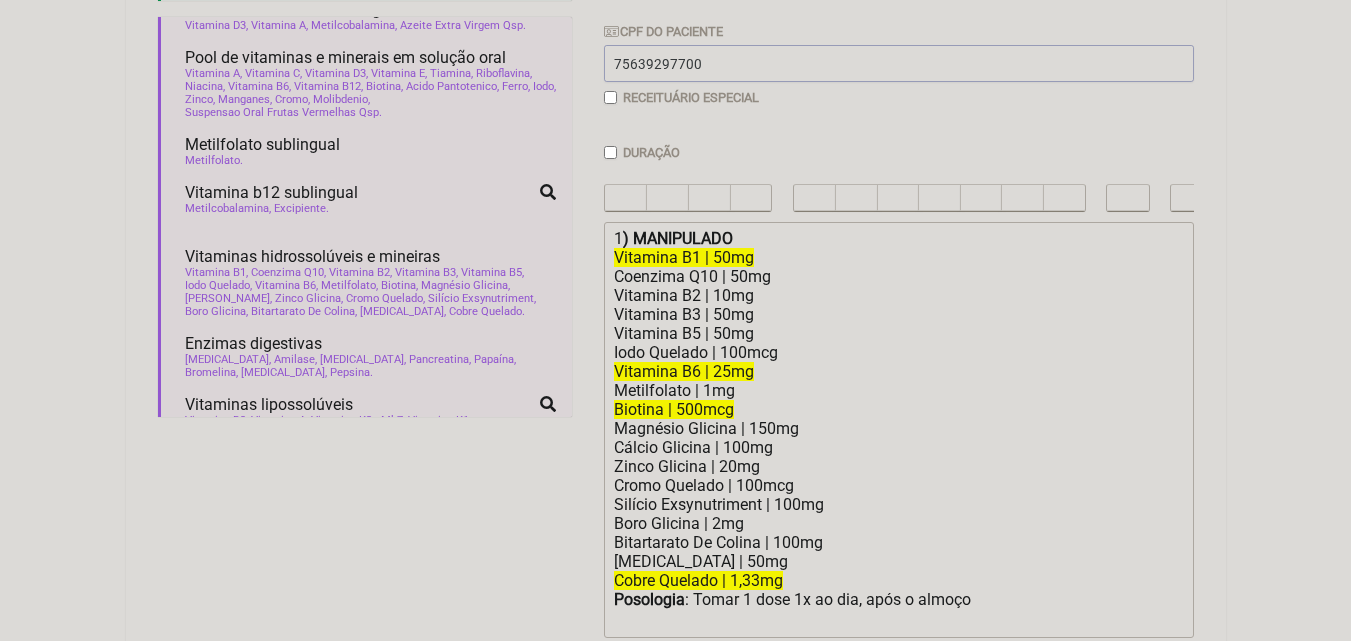 click on "Duração" at bounding box center [610, 152] 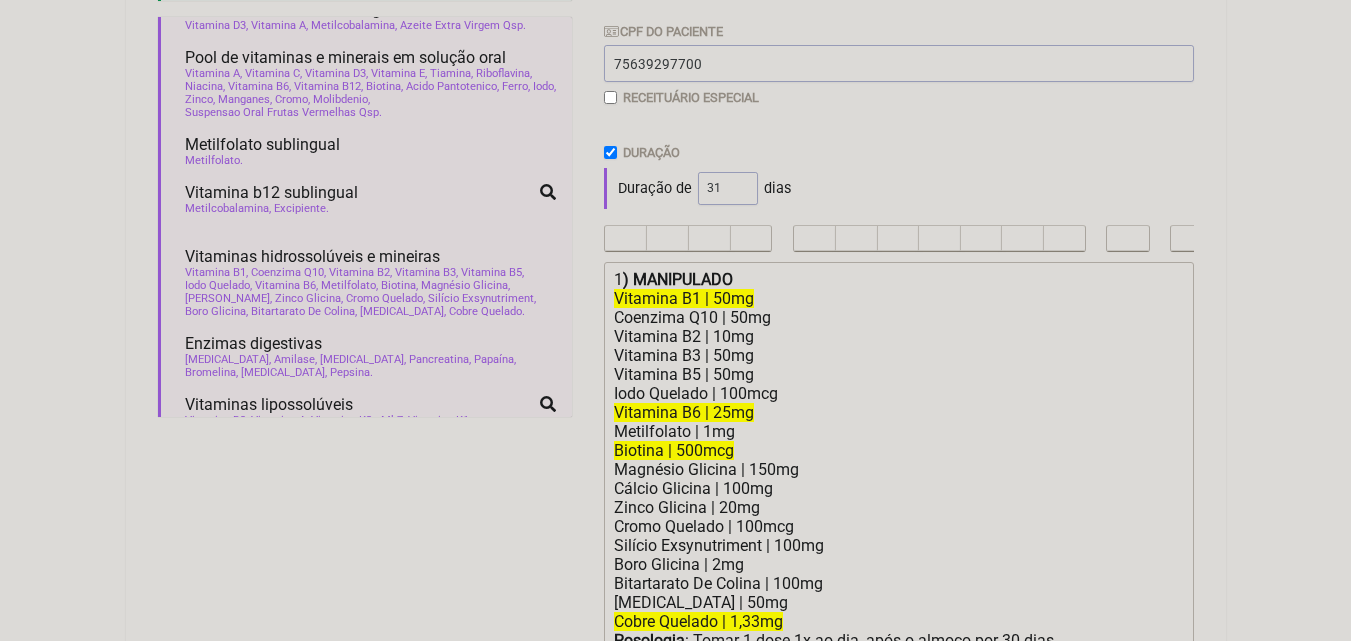 click on "31" at bounding box center (728, 188) 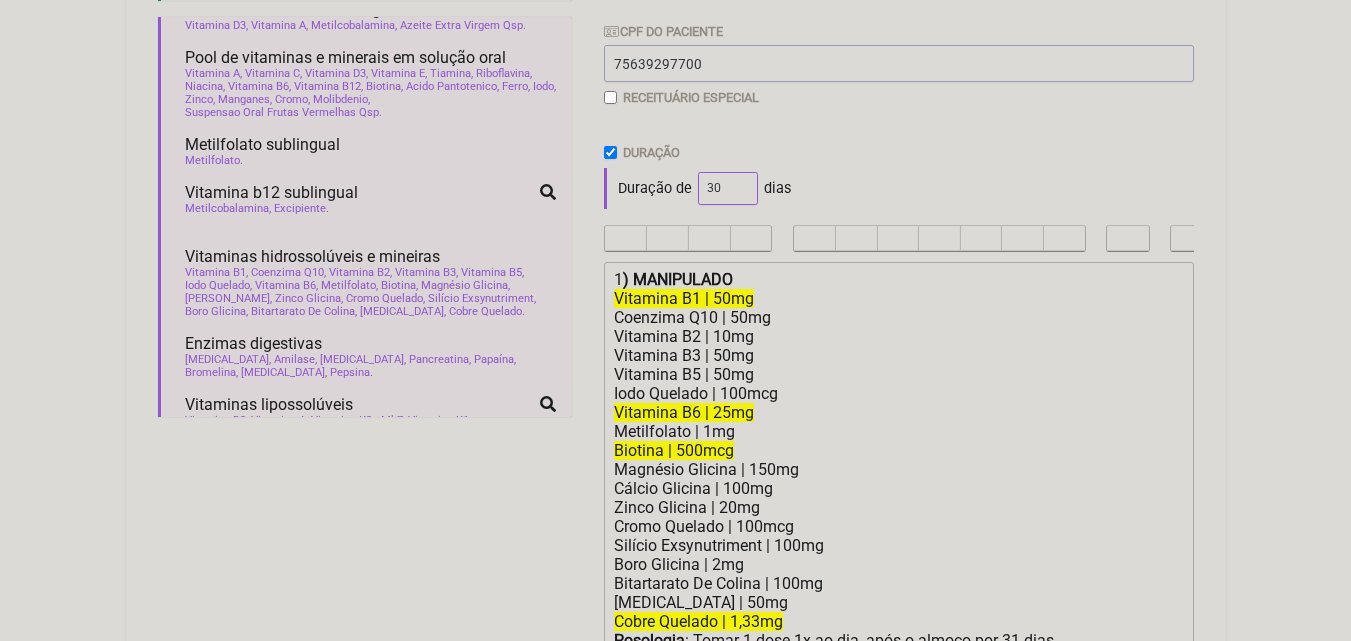 type on "30" 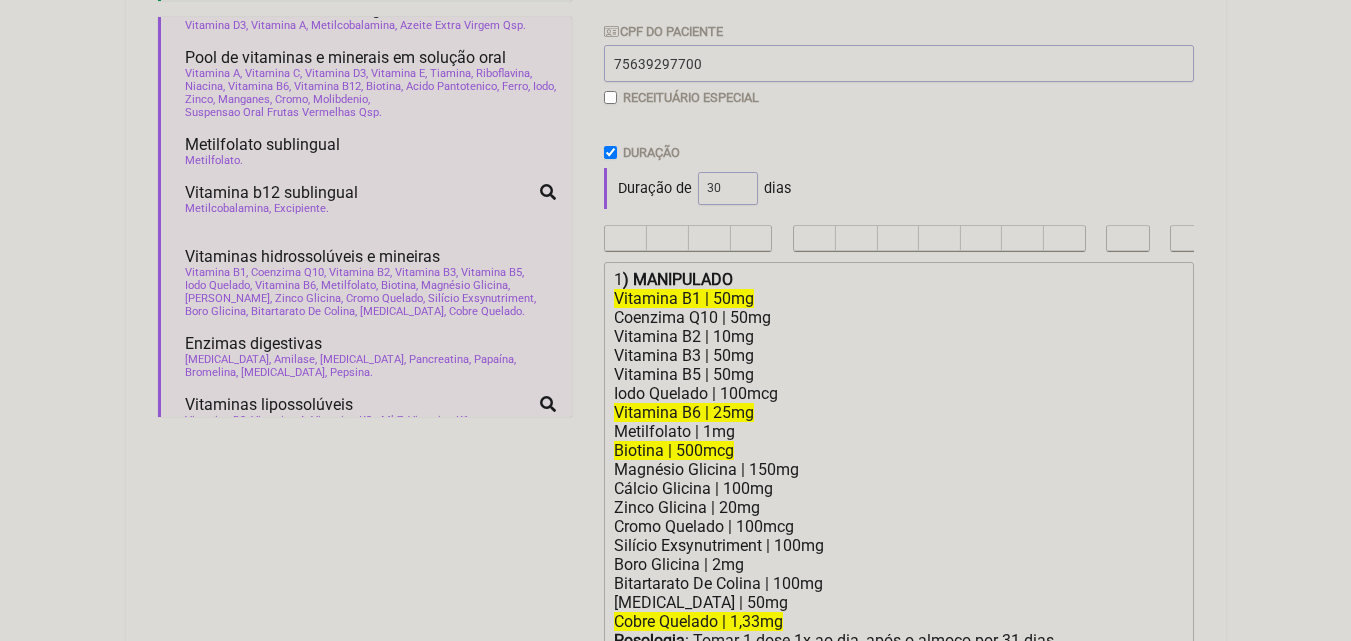 click on "30" at bounding box center (728, 188) 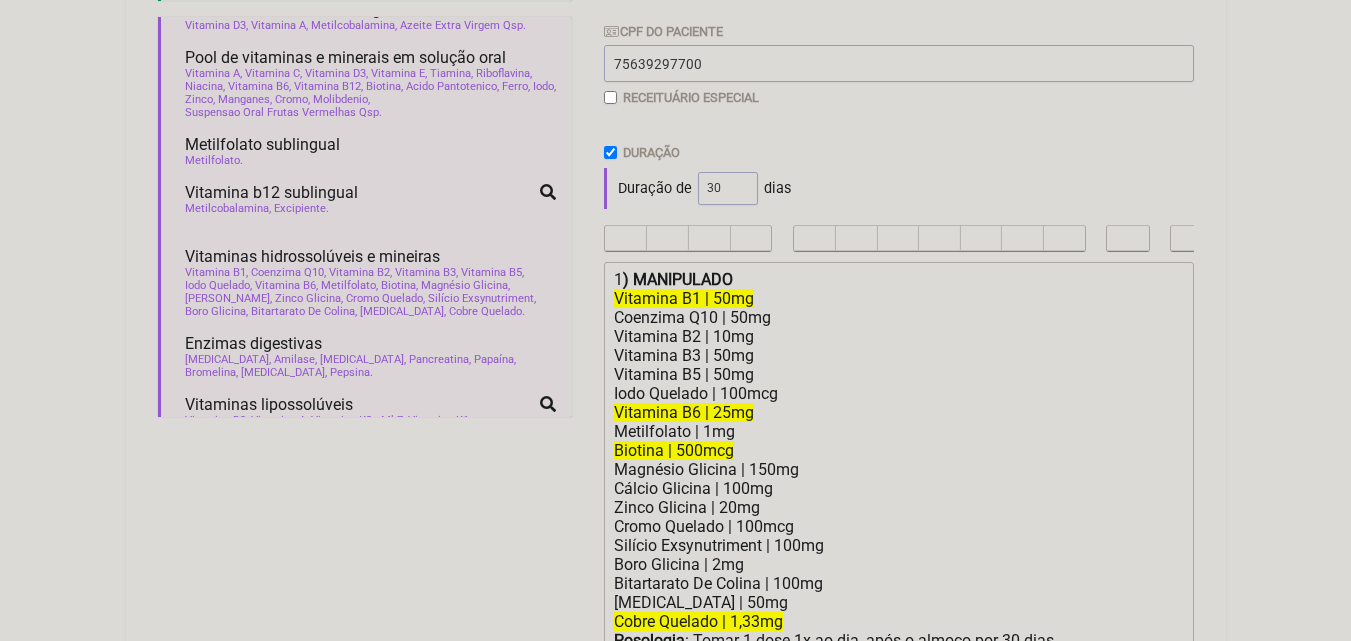 scroll, scrollTop: 668, scrollLeft: 0, axis: vertical 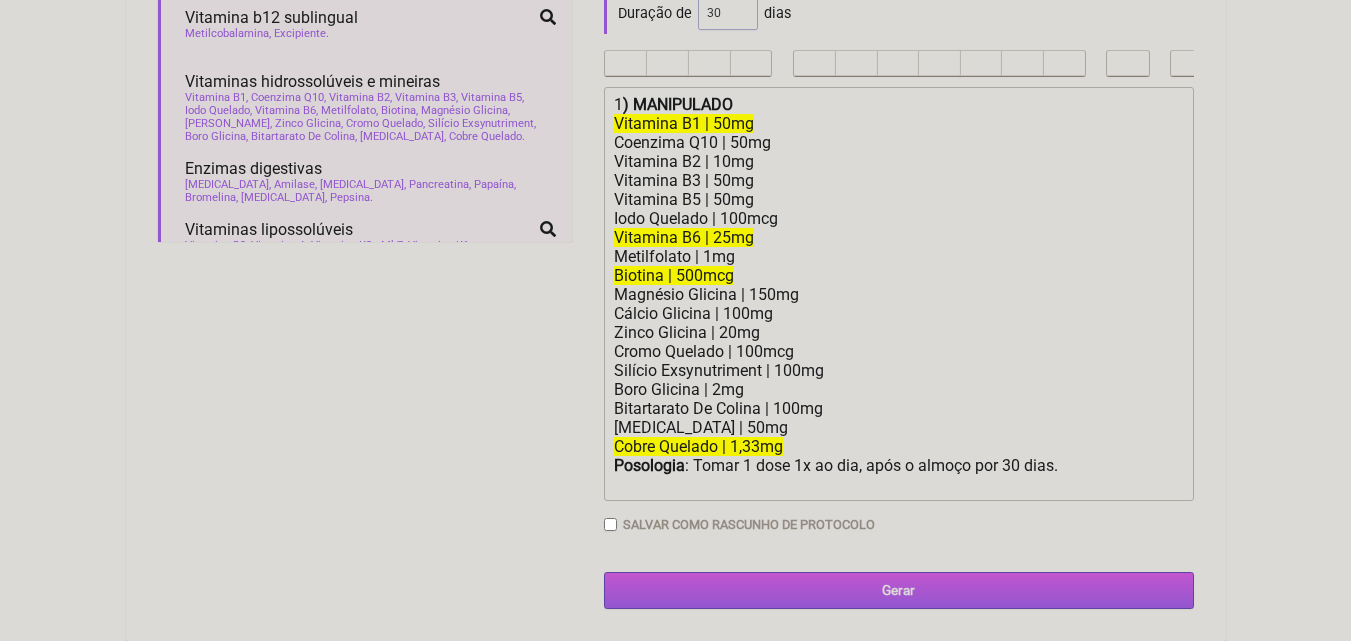 click on "Gerar" at bounding box center [899, 590] 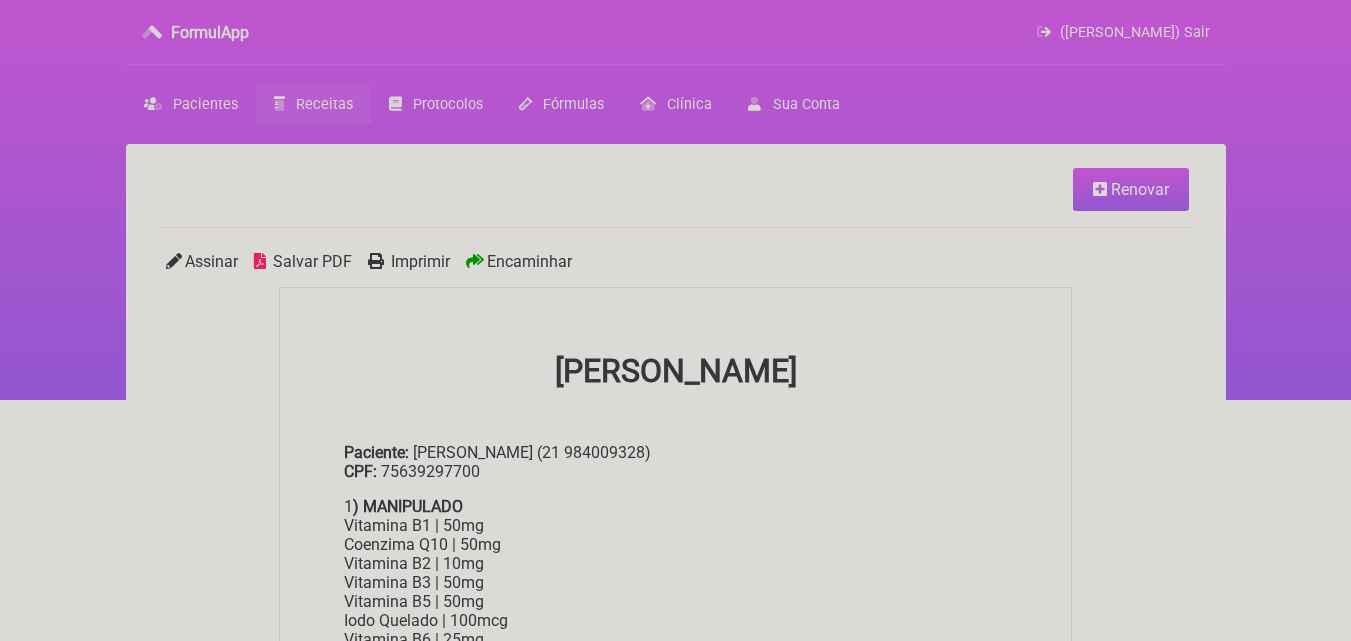 scroll, scrollTop: 0, scrollLeft: 0, axis: both 